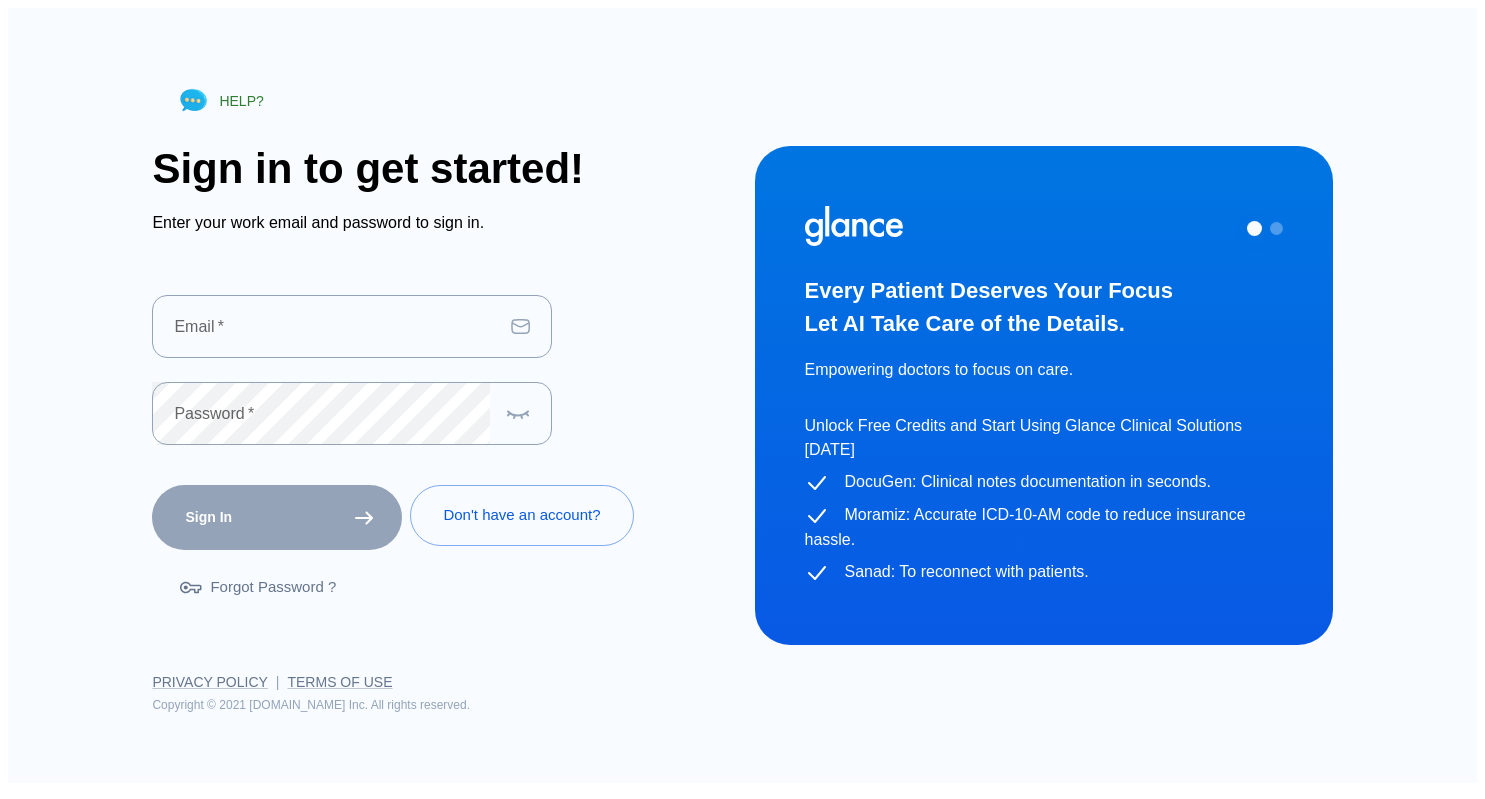 scroll, scrollTop: 0, scrollLeft: 0, axis: both 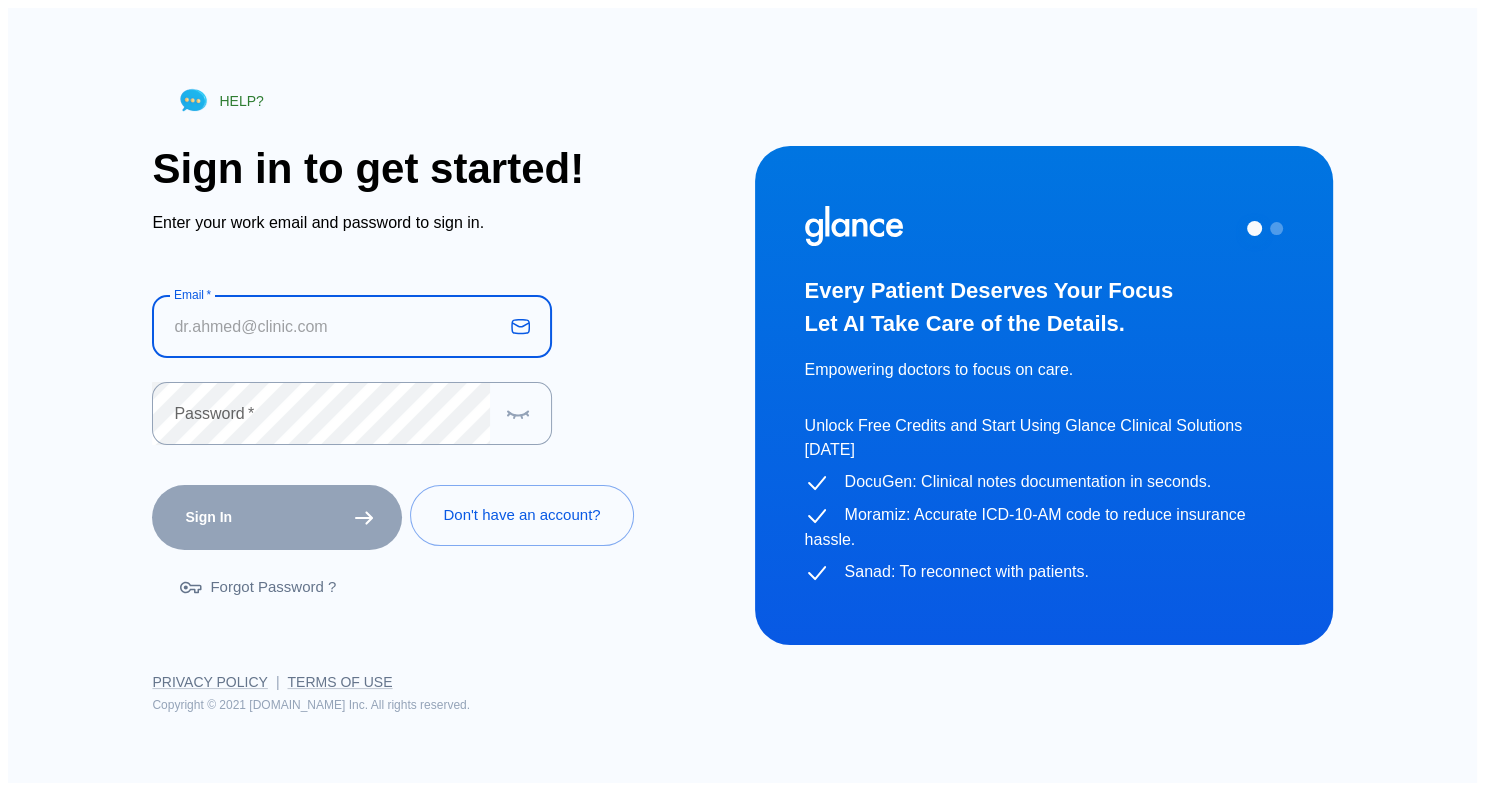 click at bounding box center (327, 326) 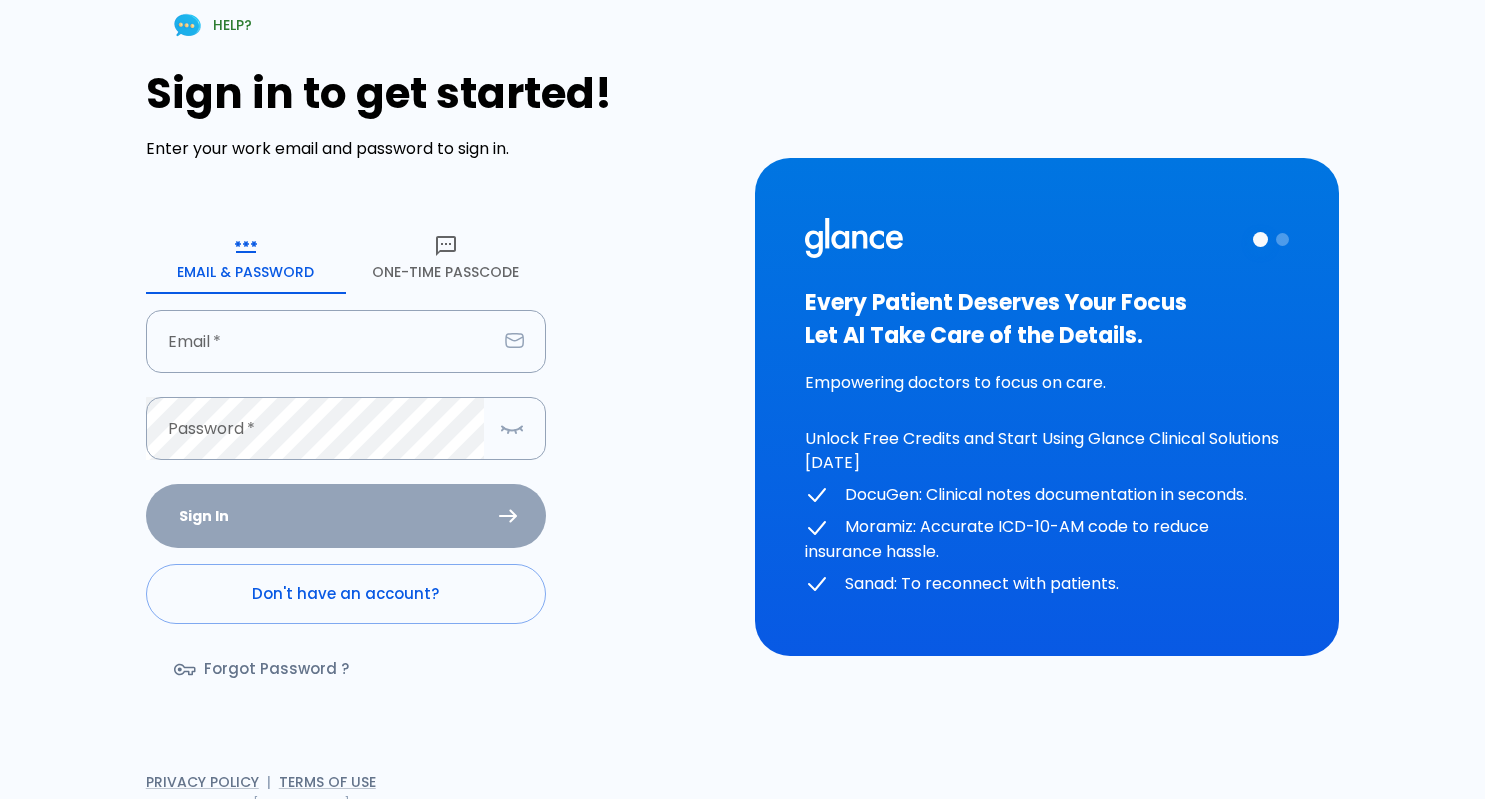 scroll, scrollTop: 0, scrollLeft: 0, axis: both 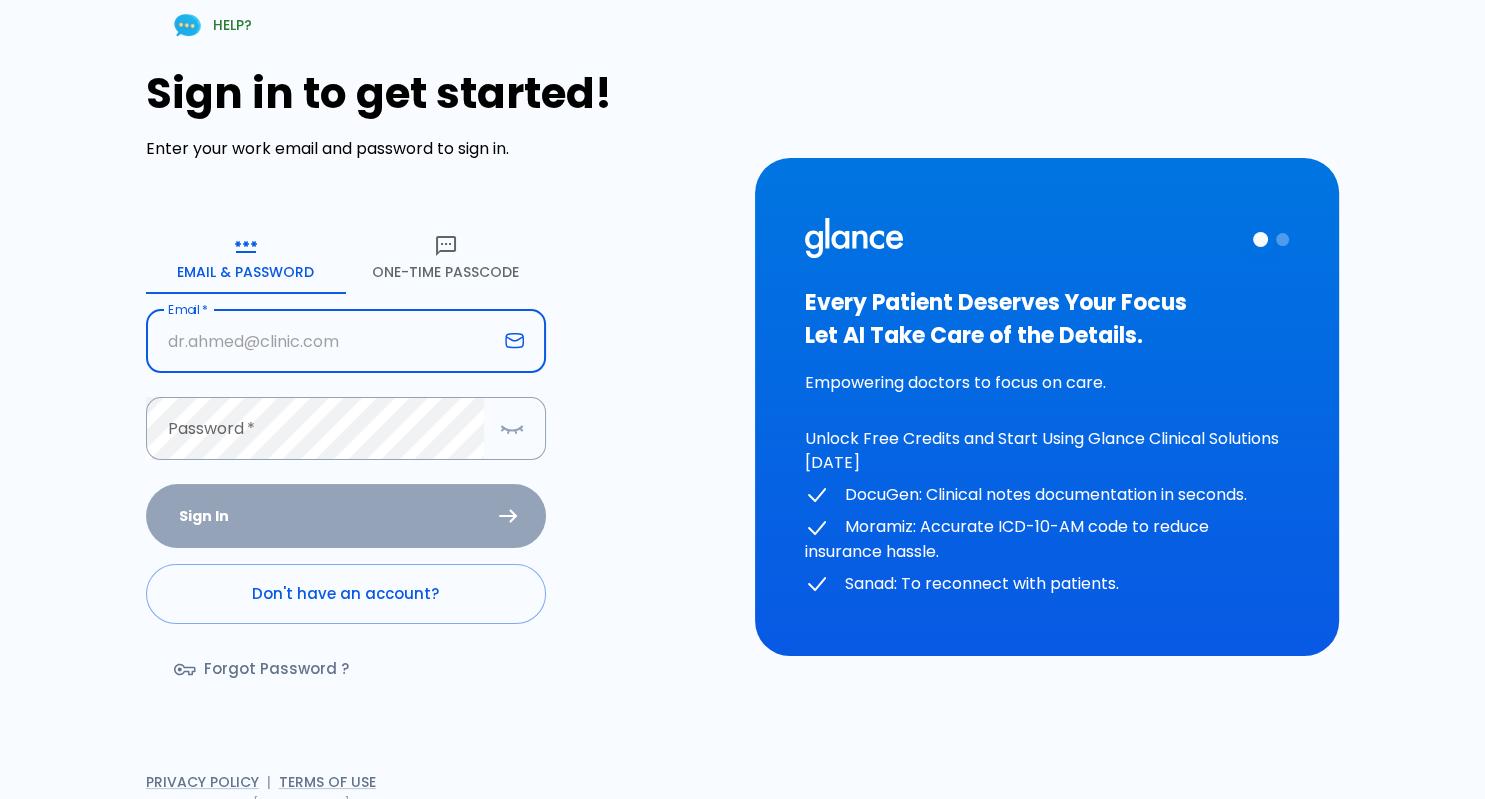 click at bounding box center (321, 341) 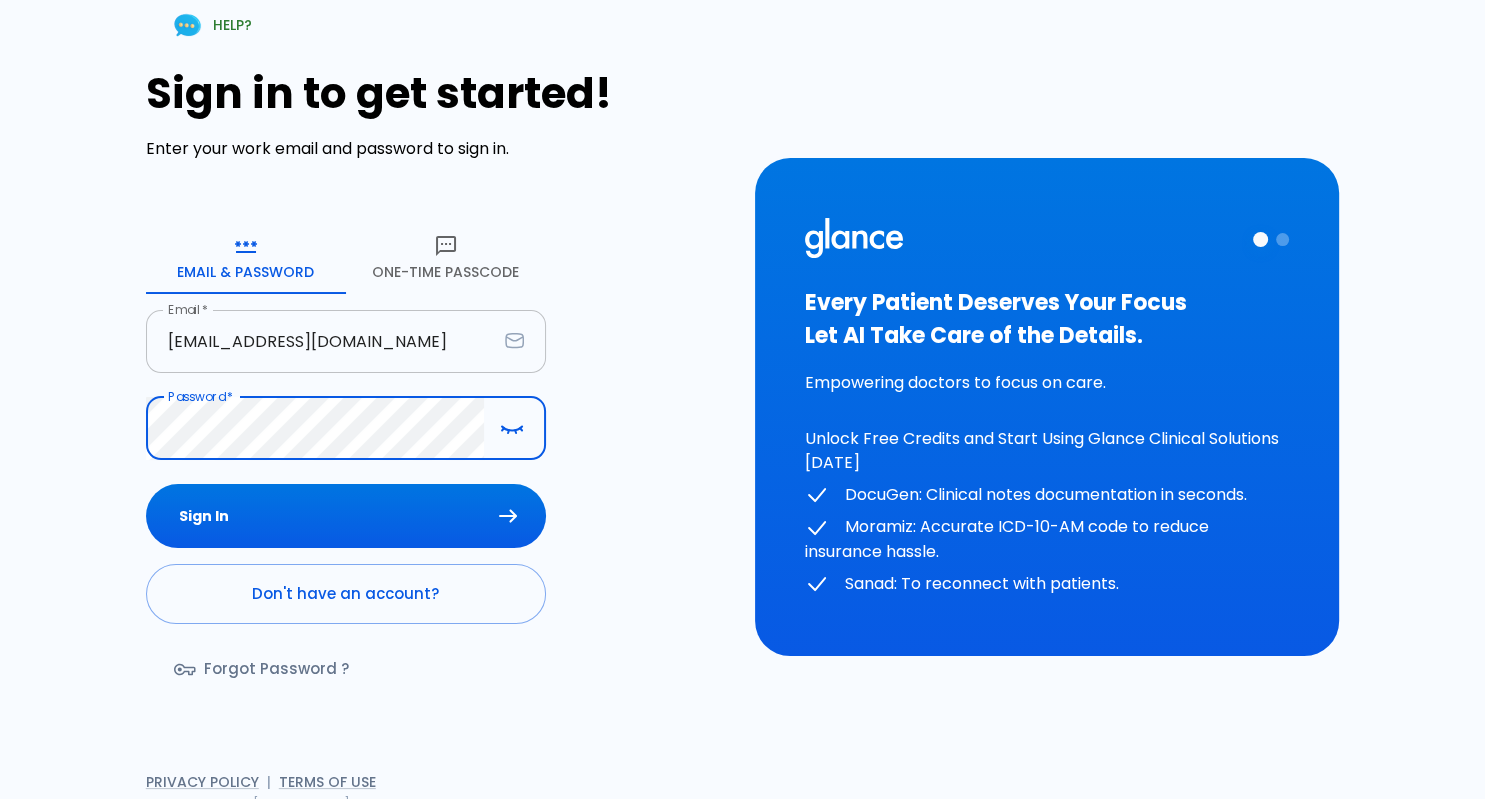 click on "Sign In" at bounding box center (346, 516) 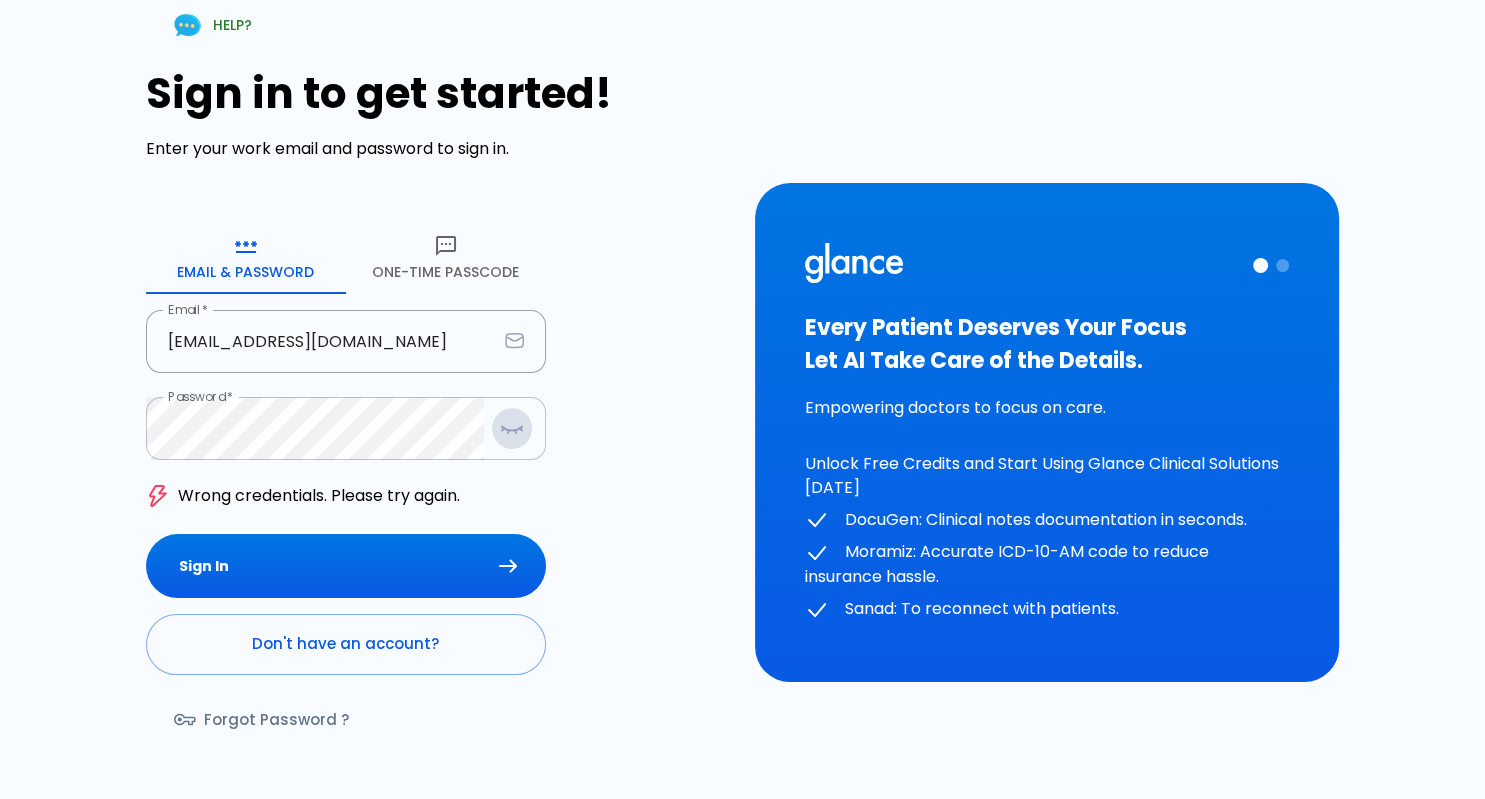 click 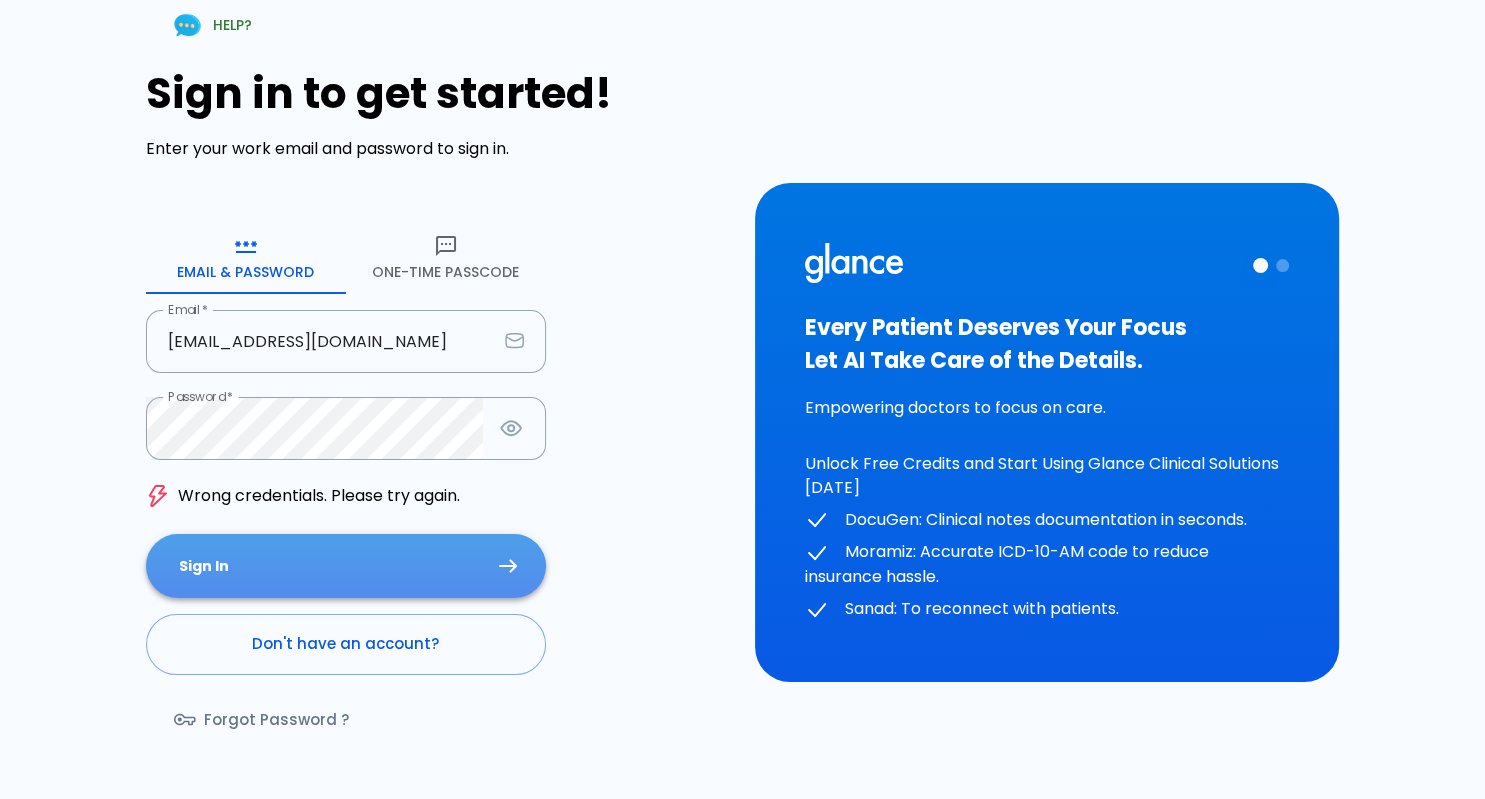 click on "Sign In" at bounding box center [346, 566] 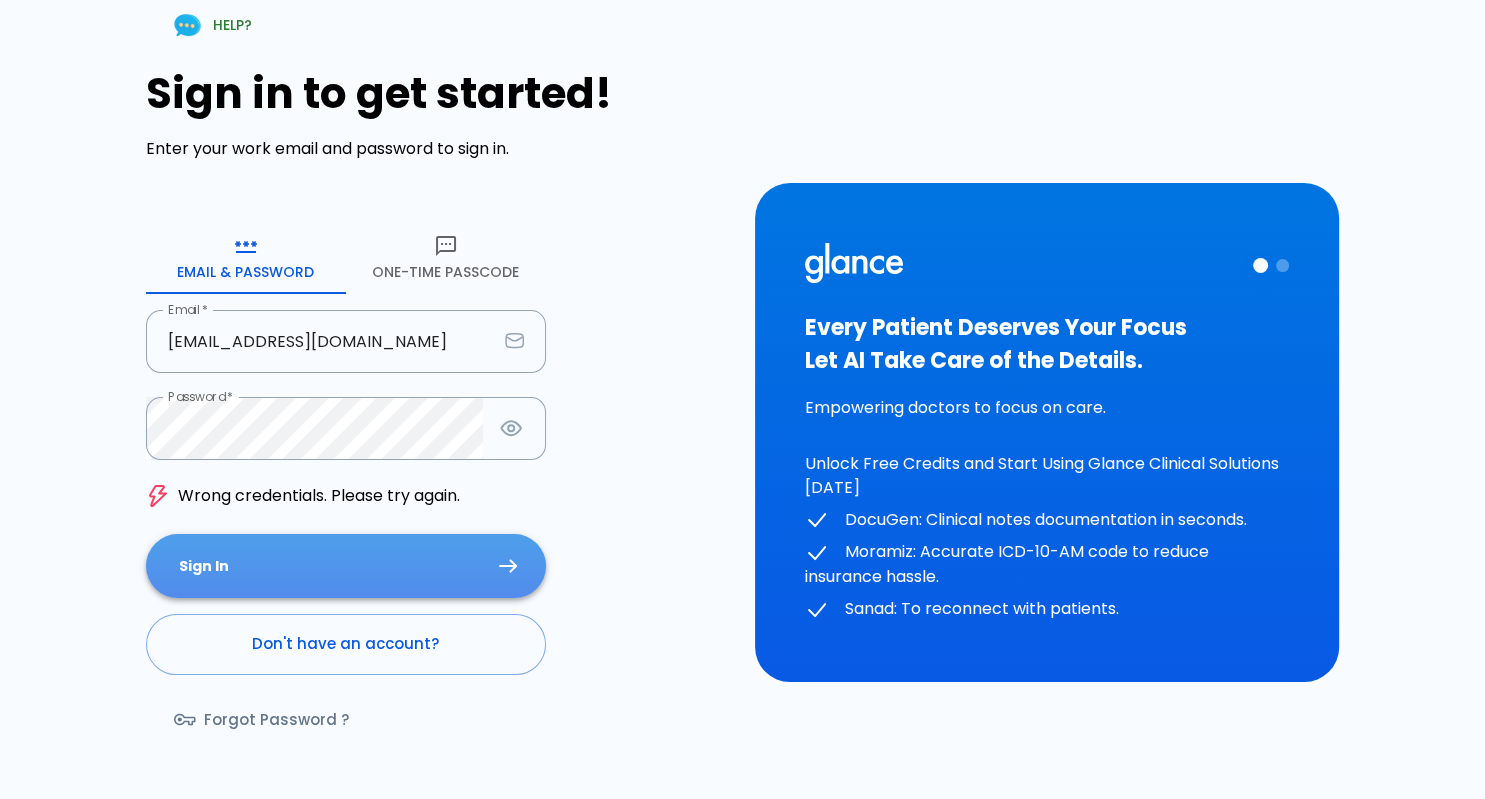 click on "Sign In" at bounding box center [346, 566] 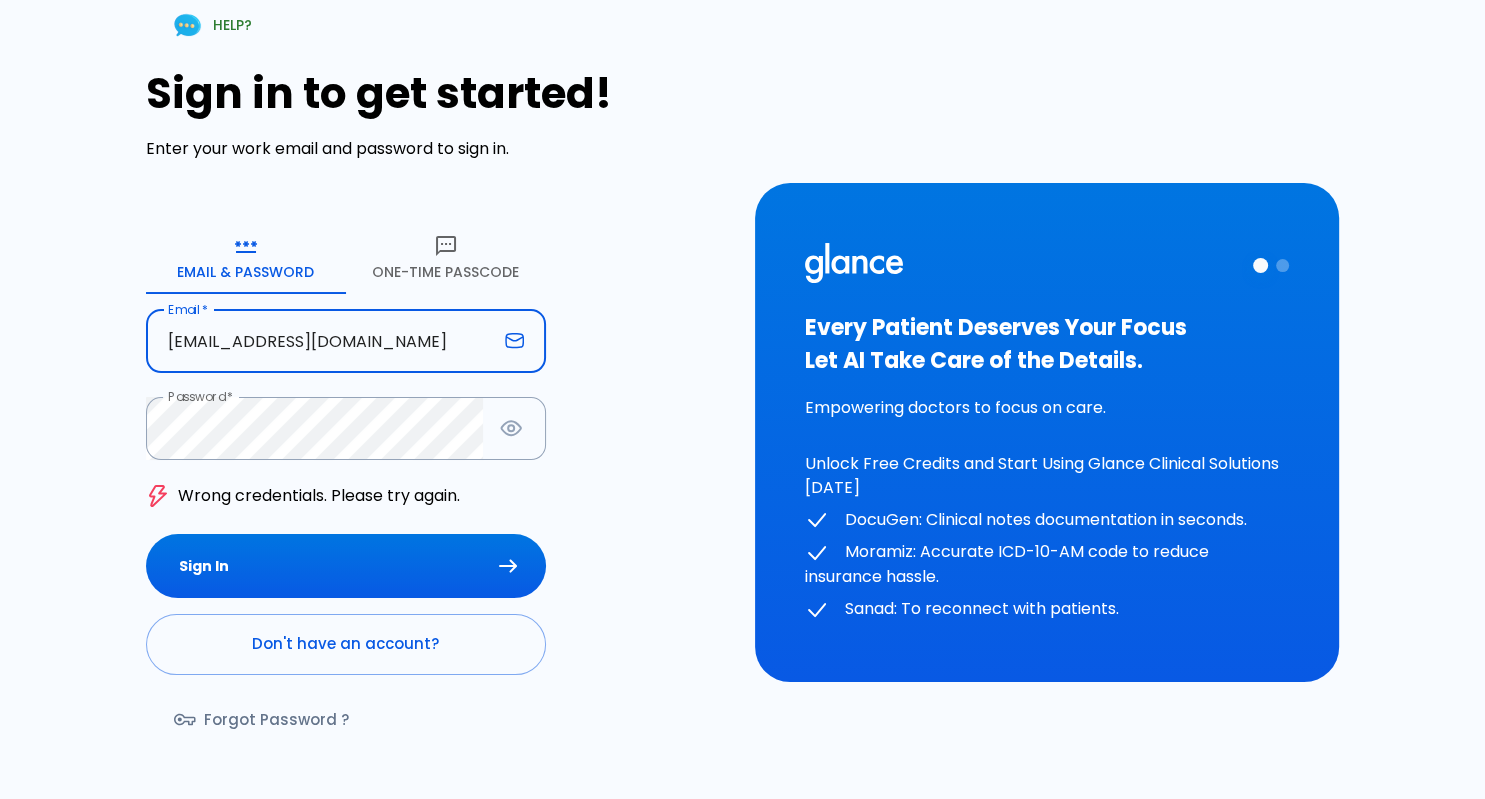 click on "[EMAIL_ADDRESS][DOMAIN_NAME]" at bounding box center [321, 341] 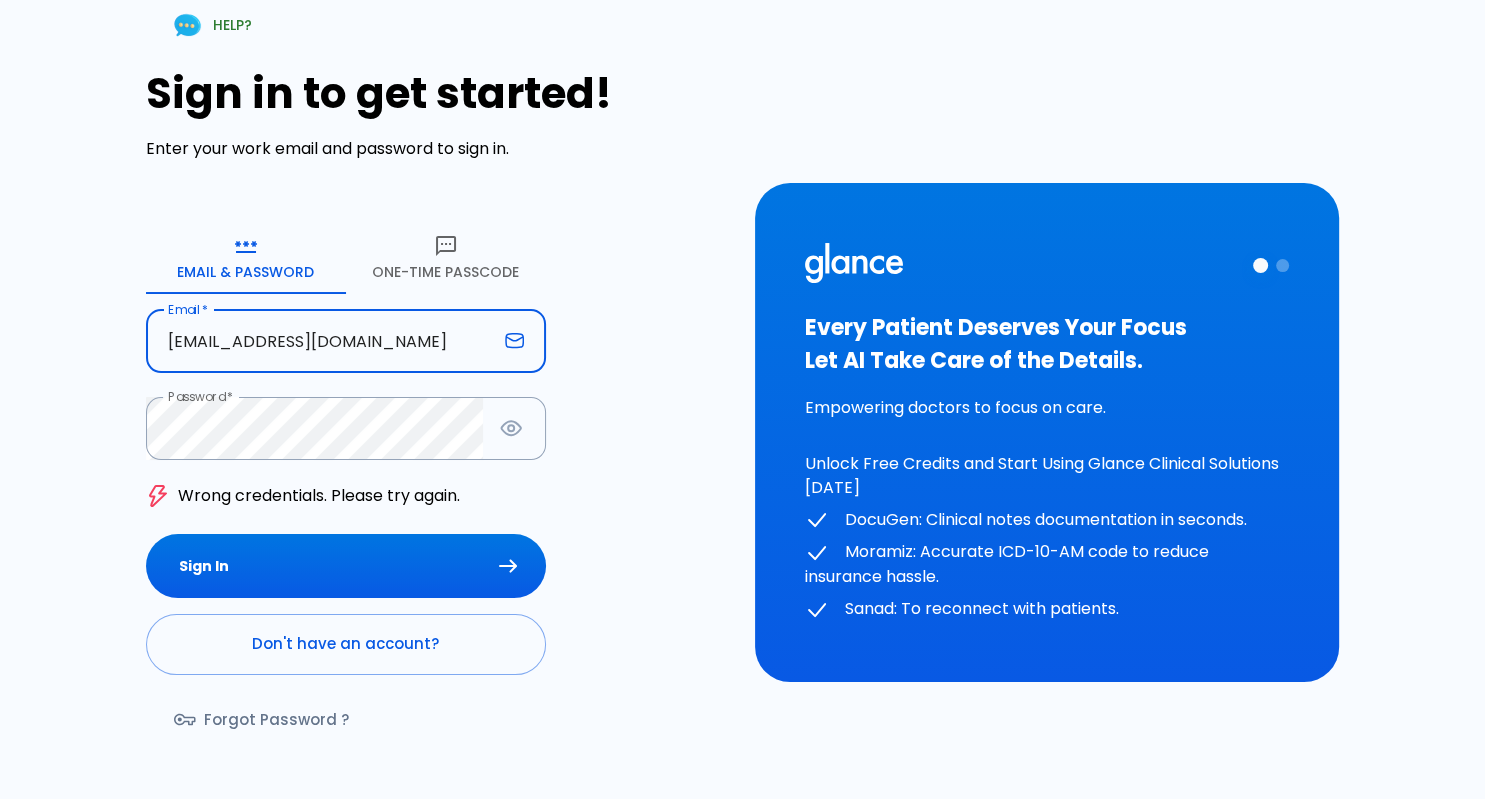 type on "[EMAIL_ADDRESS][DOMAIN_NAME]" 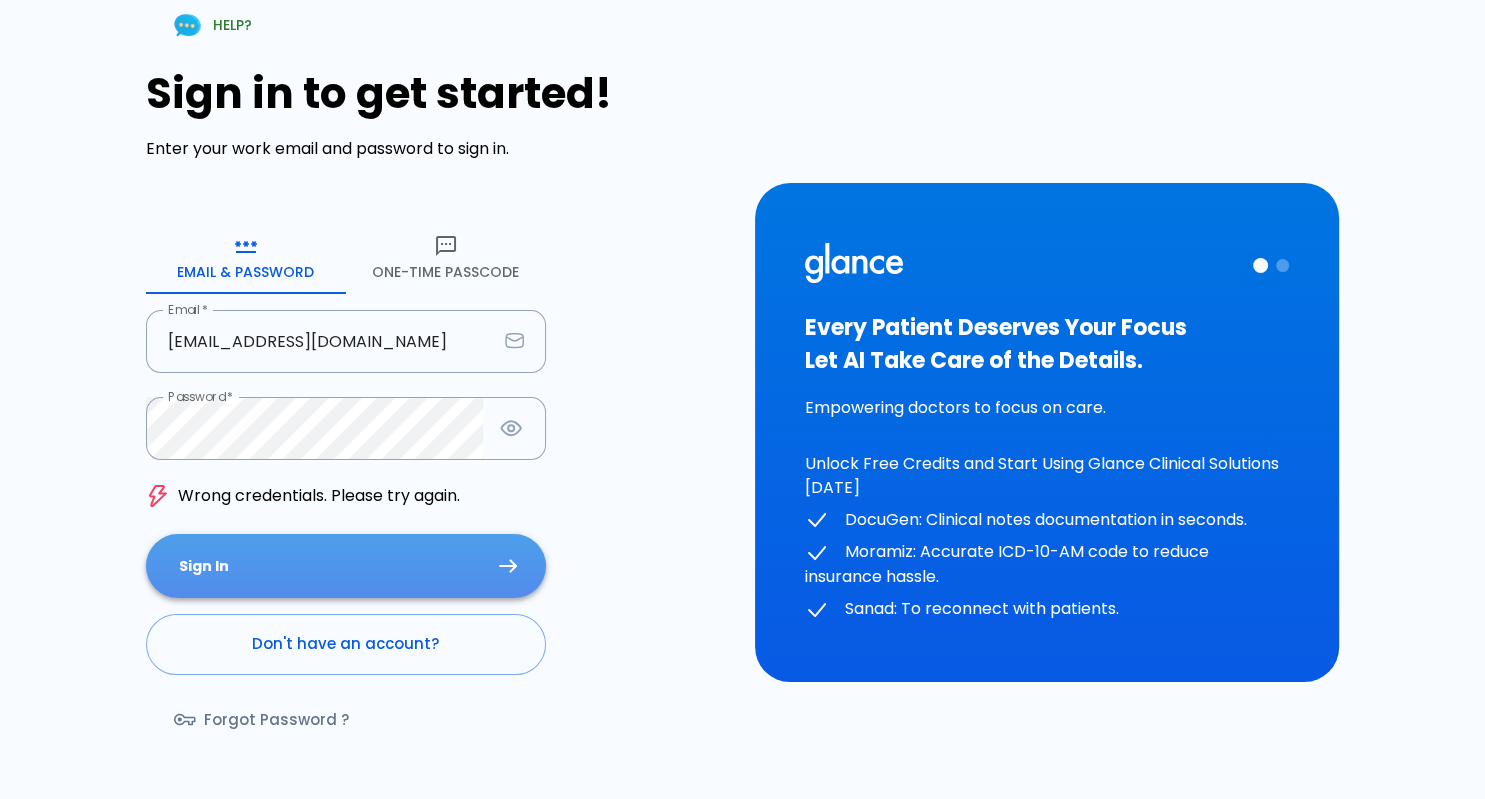 click on "Sign In" at bounding box center [346, 566] 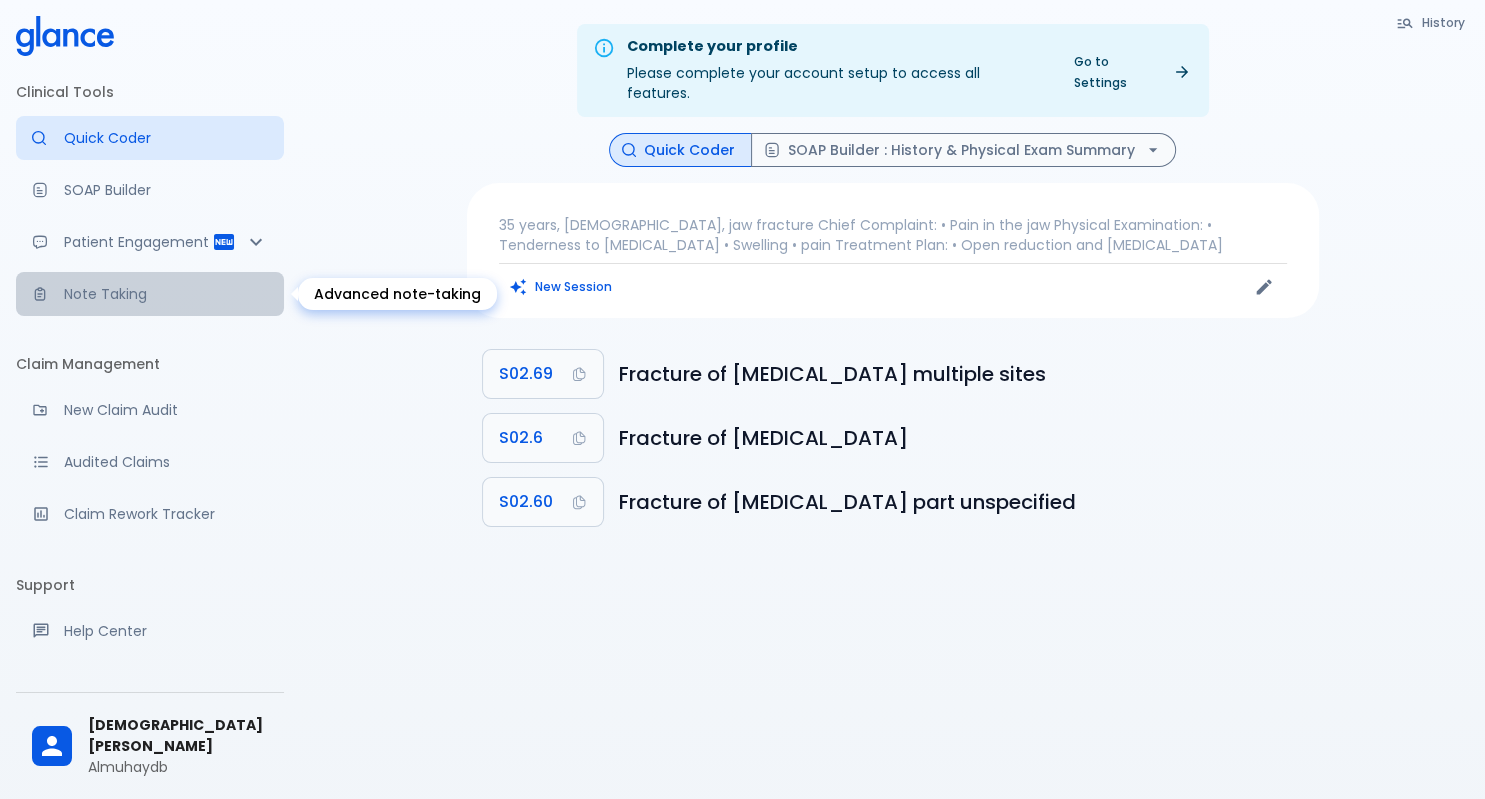 click on "Note Taking" at bounding box center [150, 294] 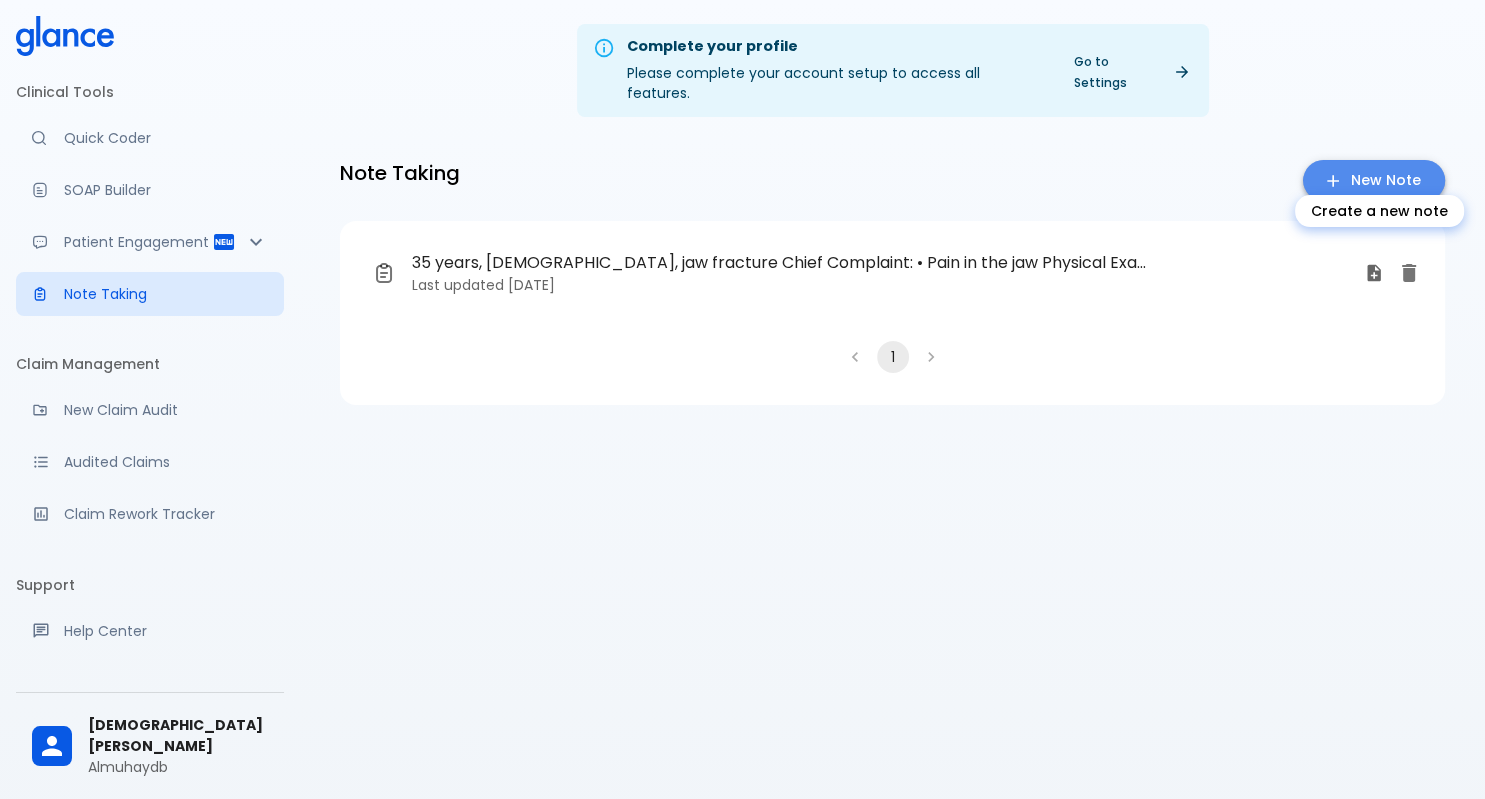 click on "New Note" at bounding box center (1374, 180) 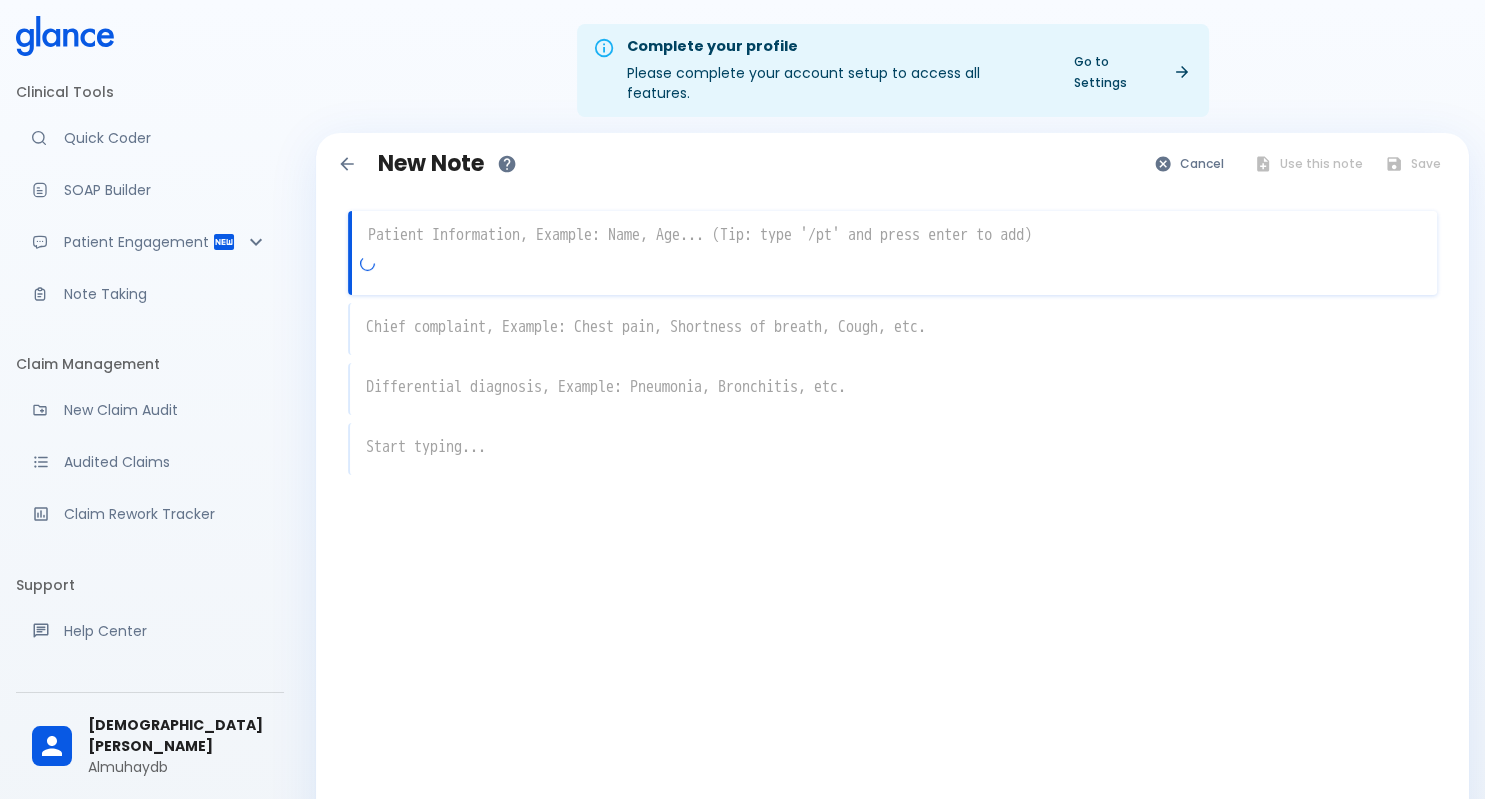 click at bounding box center (894, 235) 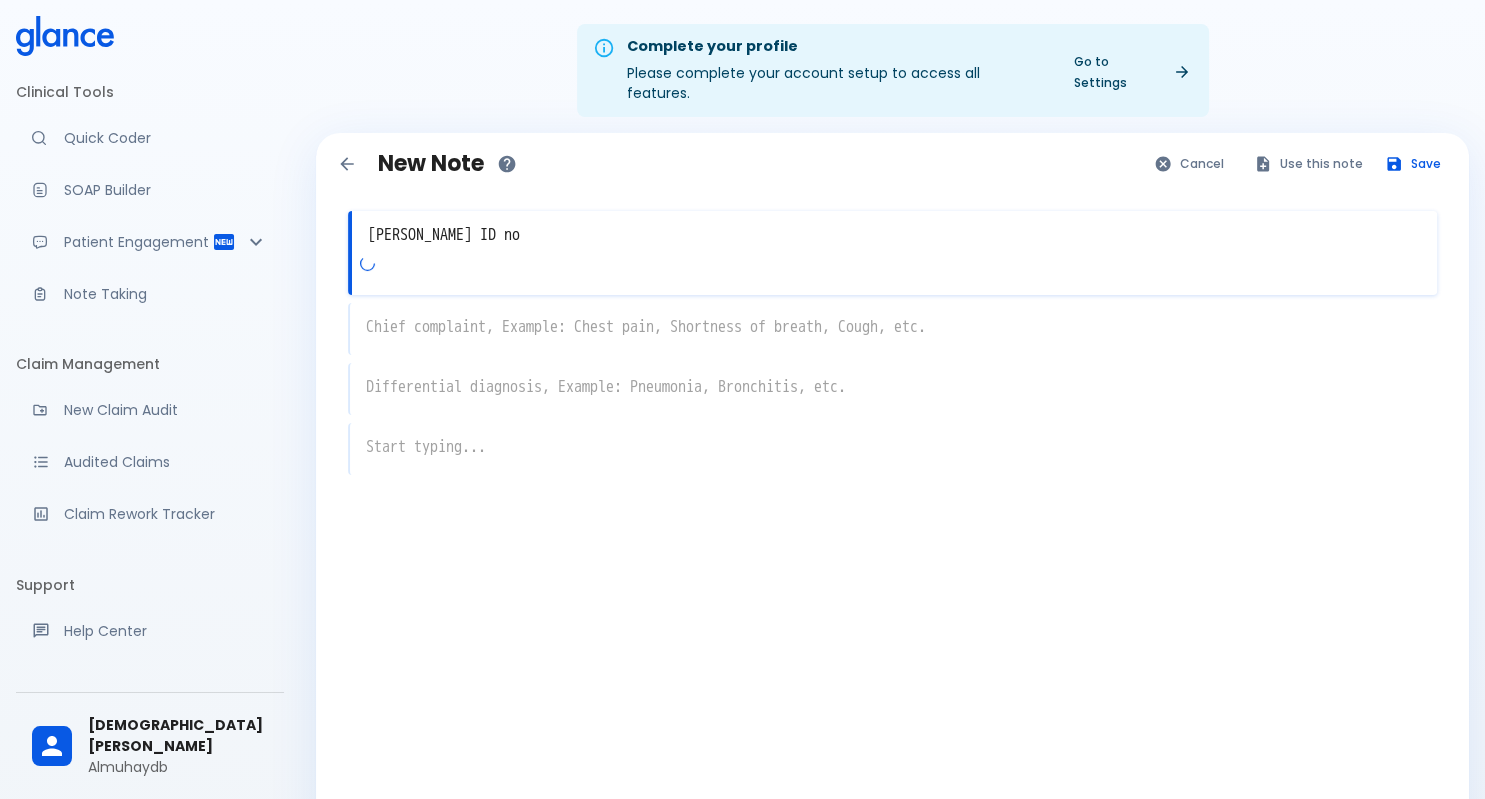 paste on "1531464374" 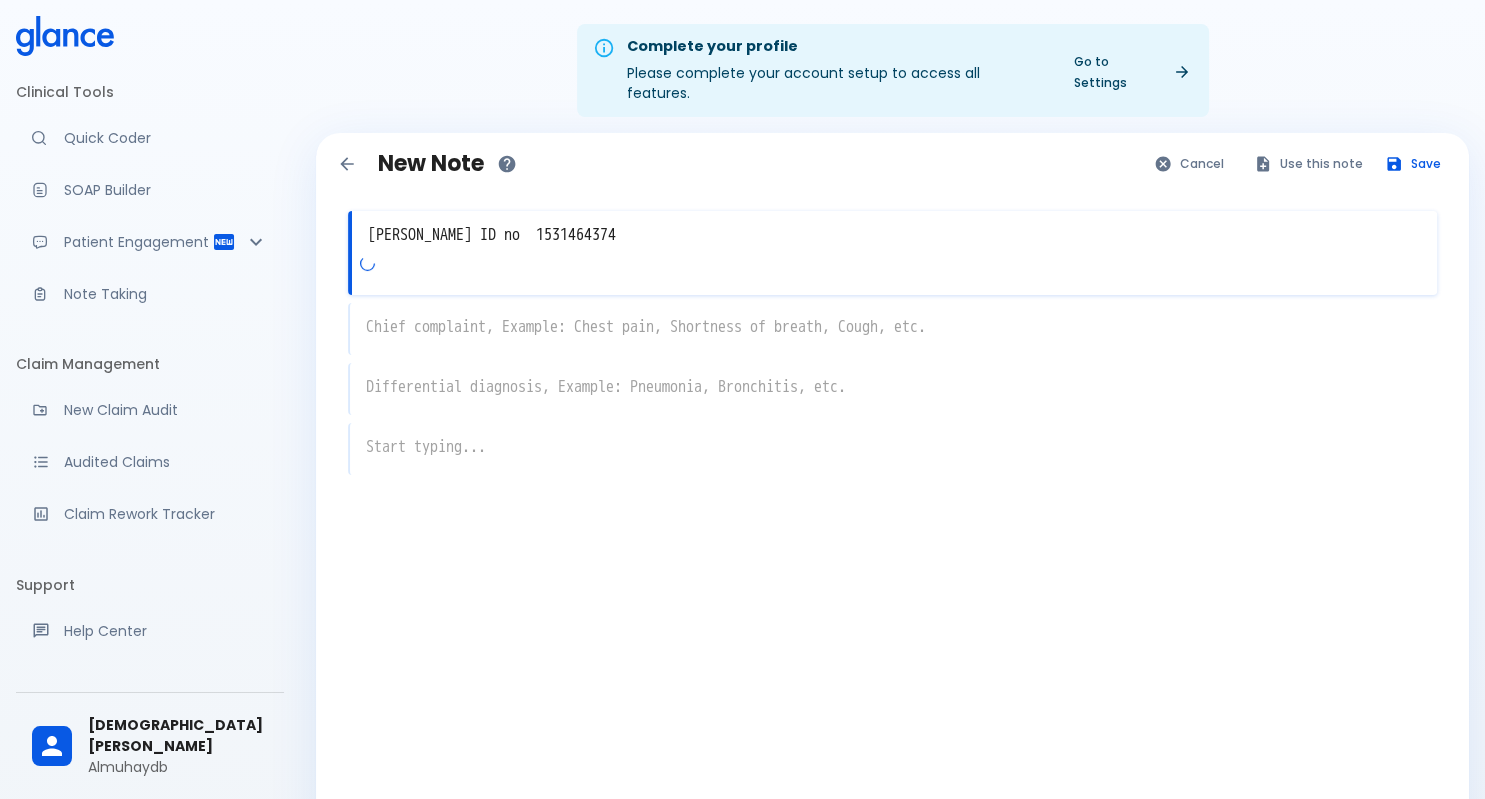 type on "[PERSON_NAME] ID no  1531464374" 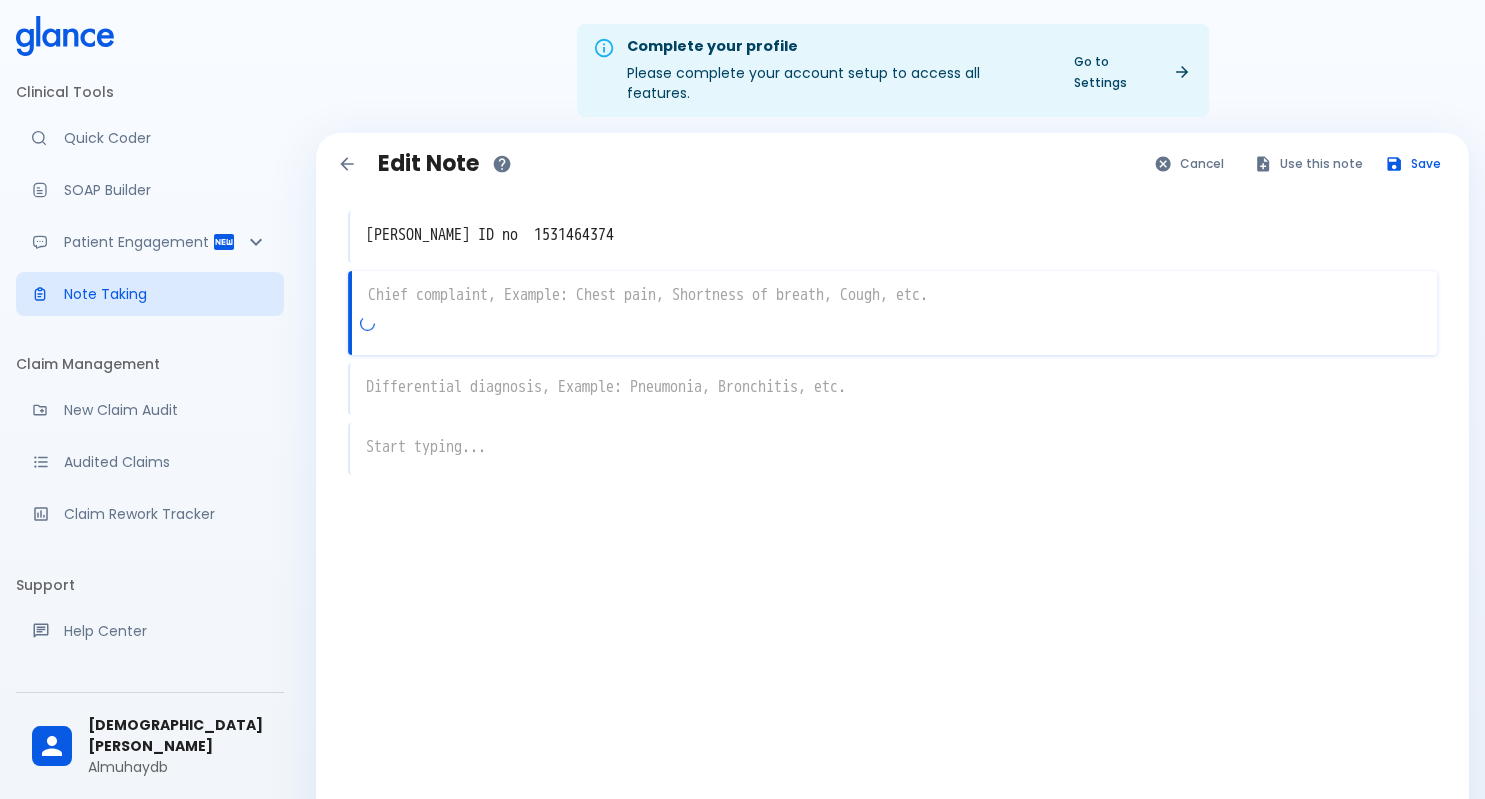 click at bounding box center (894, 295) 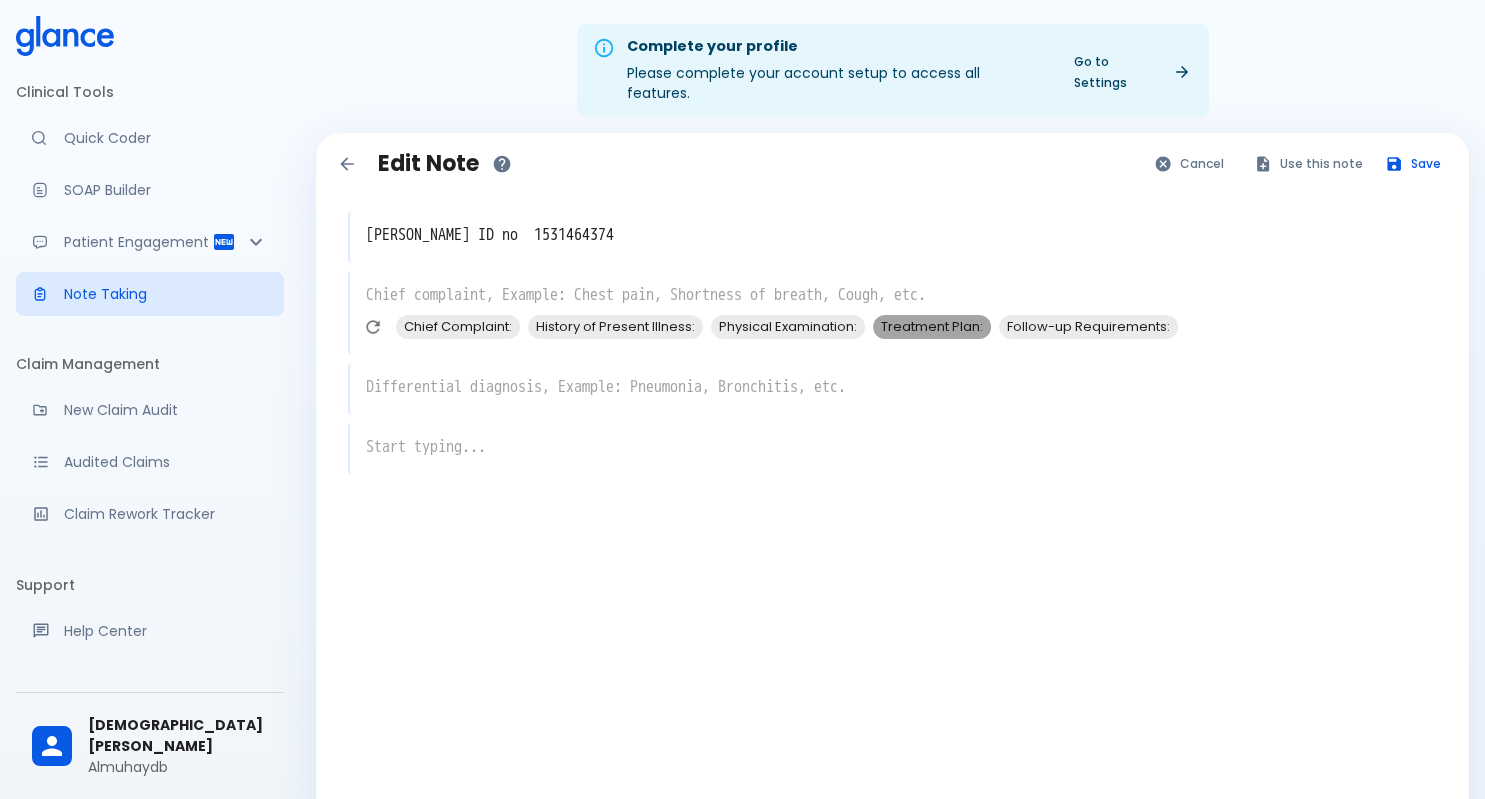 click on "Treatment Plan:" at bounding box center [932, 326] 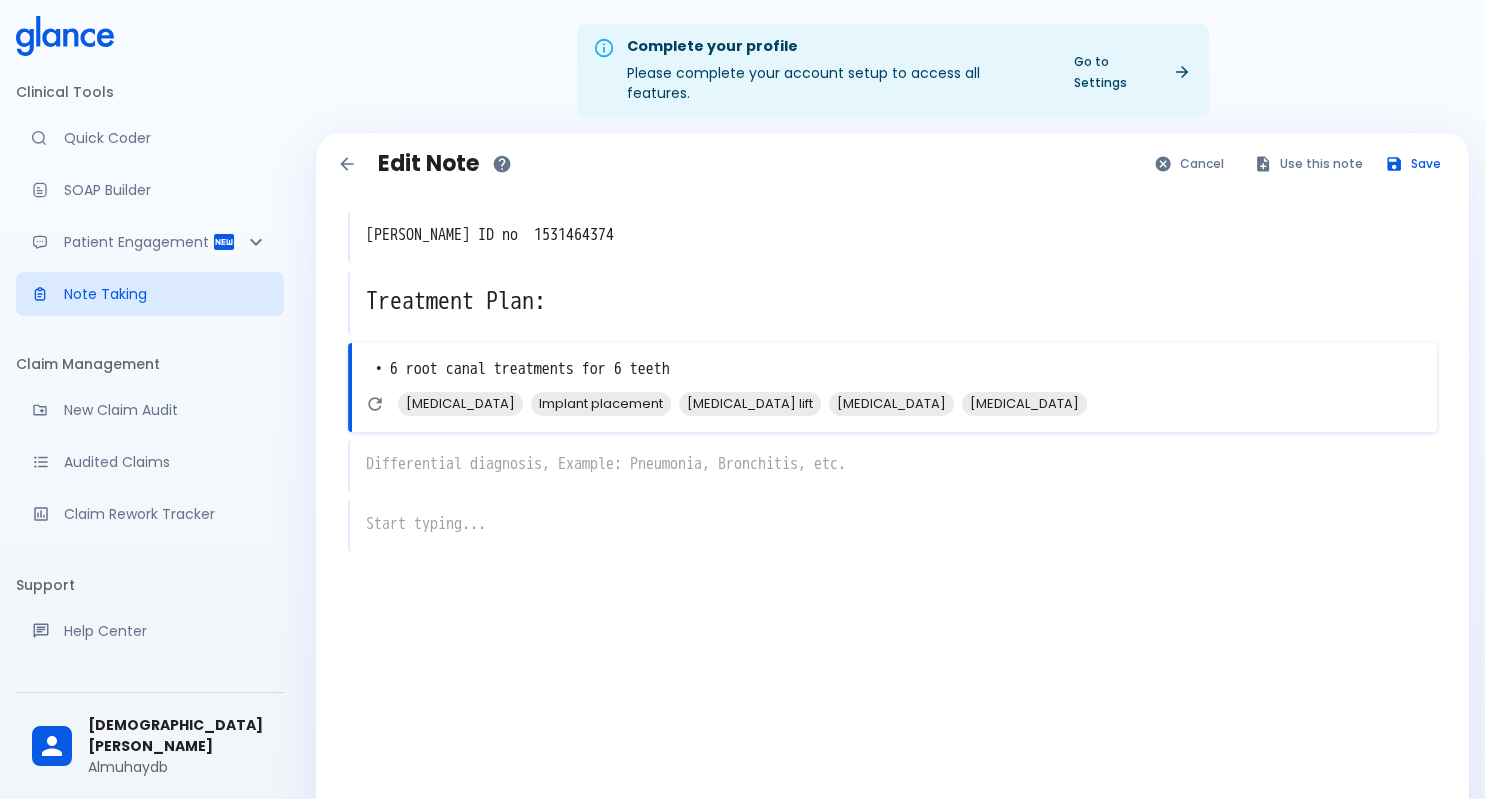 click on "• 6 root canal treatments for 6 teeth" at bounding box center (894, 369) 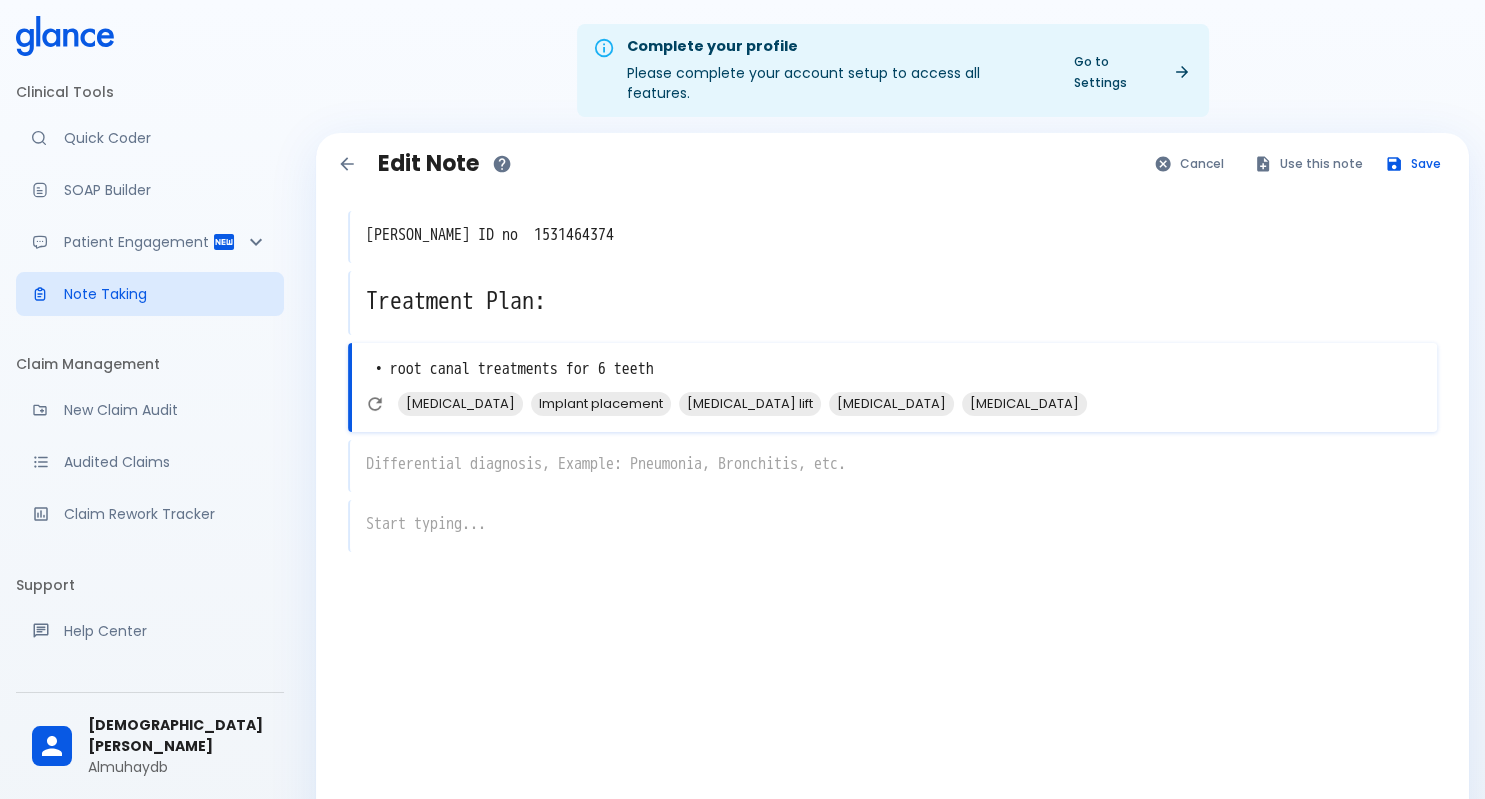 click on "• root canal treatments for 6 teeth" at bounding box center (894, 369) 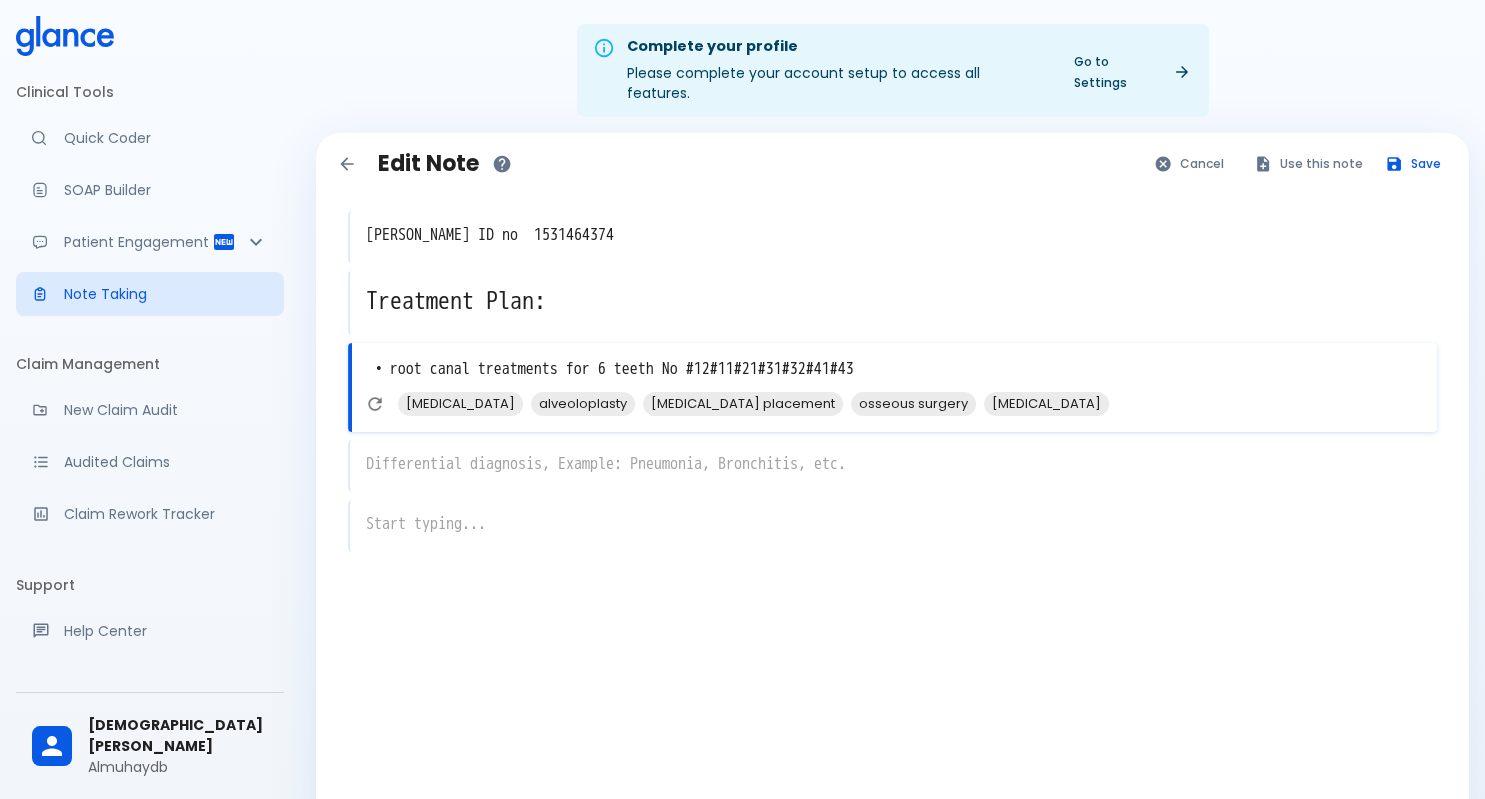 type on "• root canal treatments for 6 teeth No #12#11#21#31#32#41#43" 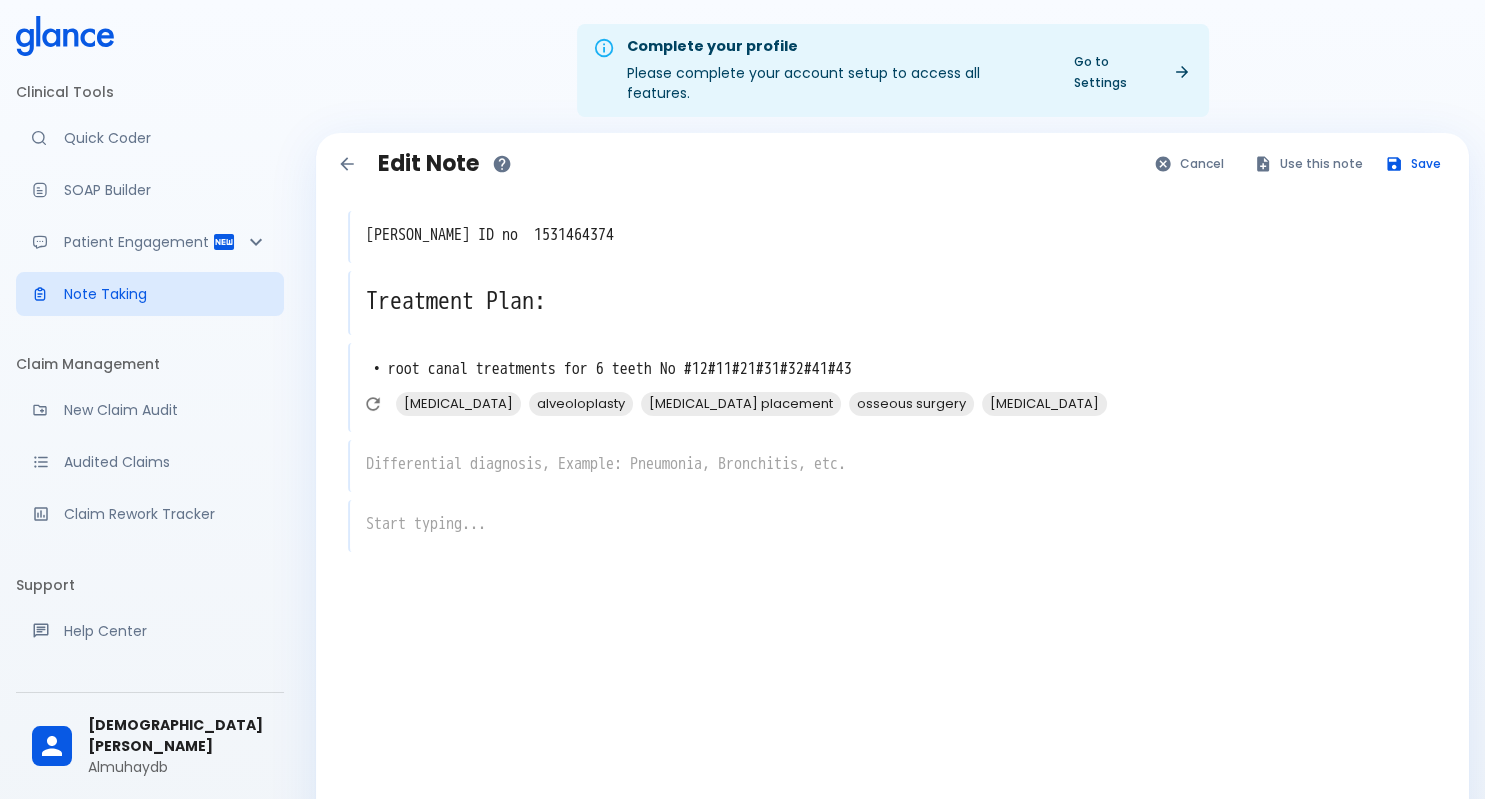 click on "Treatment Plan: x" at bounding box center [892, 303] 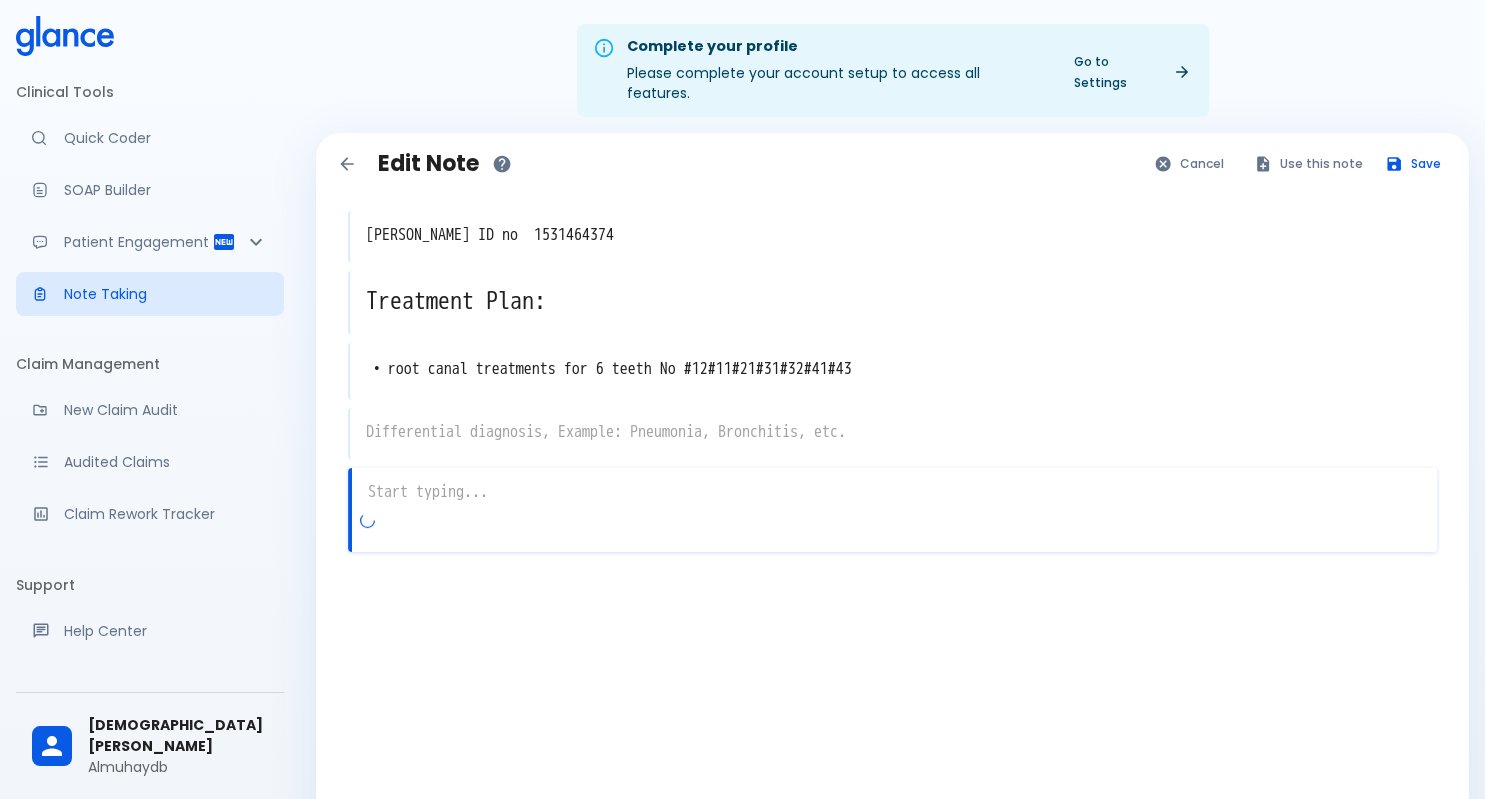 click at bounding box center (894, 492) 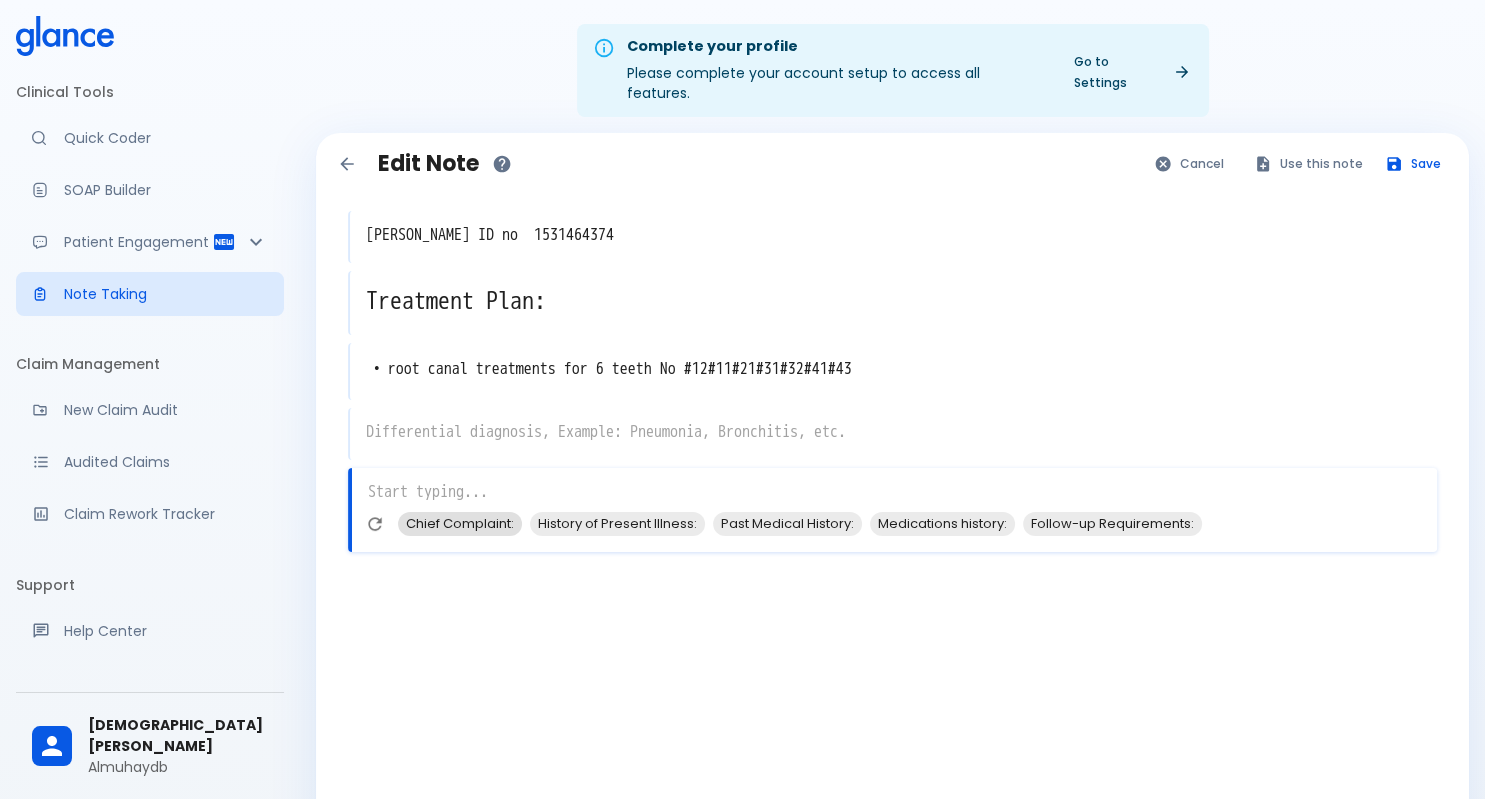 click on "Chief Complaint:" at bounding box center (460, 523) 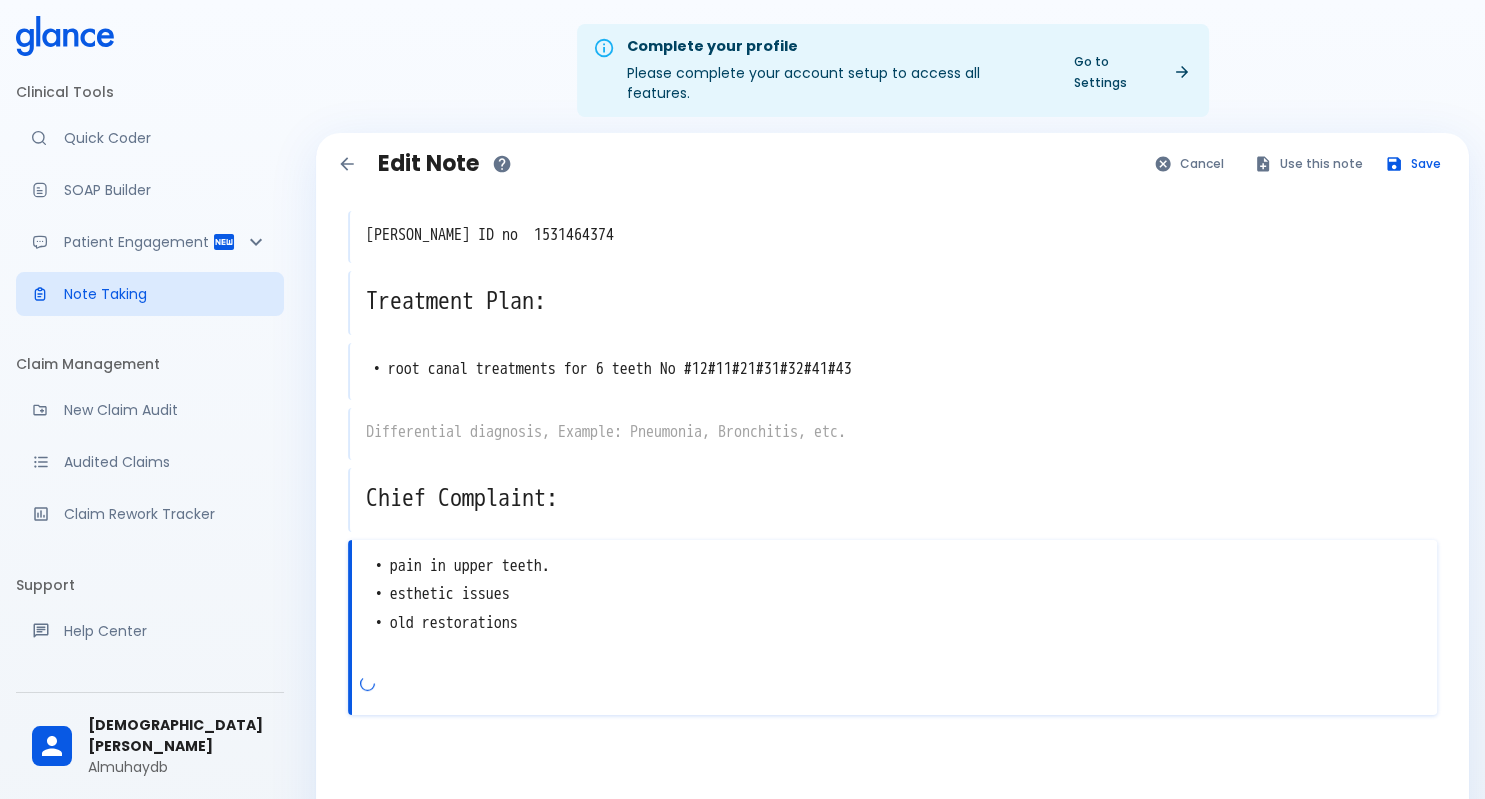 type on "• pain in upper teeth.
• esthetic issues
• old restorations" 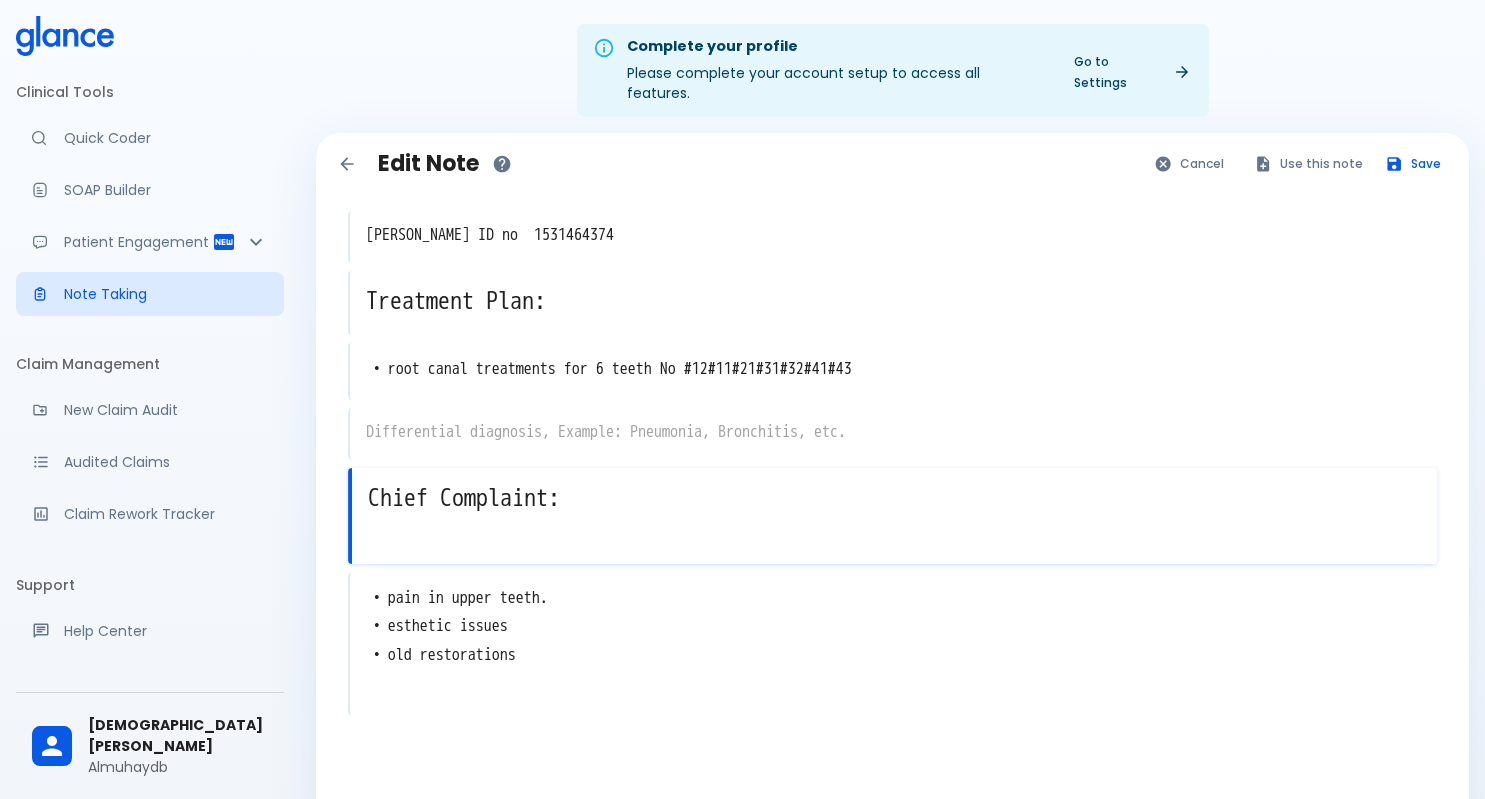 drag, startPoint x: 392, startPoint y: 494, endPoint x: 392, endPoint y: 538, distance: 44 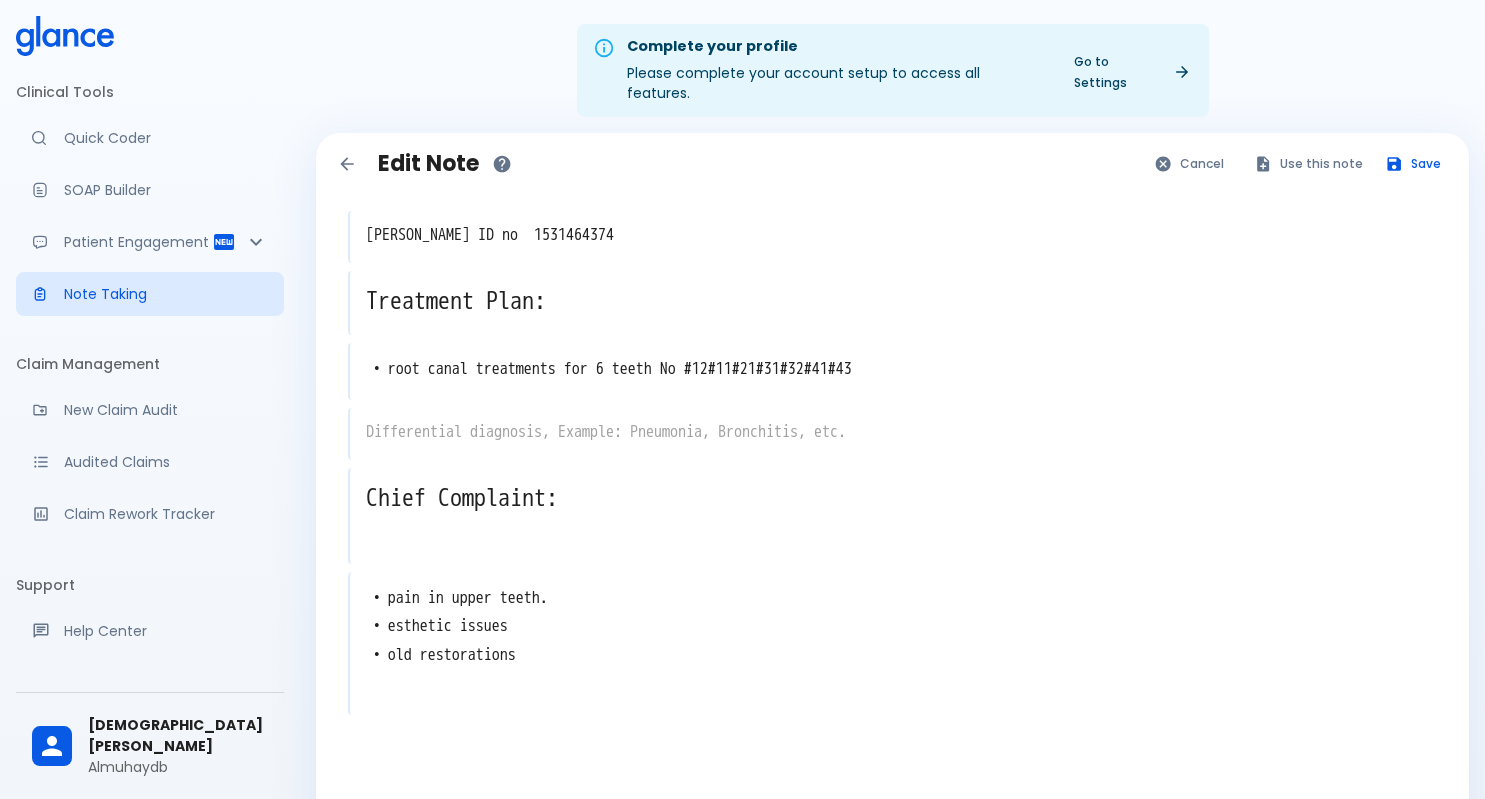 drag, startPoint x: 346, startPoint y: 489, endPoint x: 346, endPoint y: 522, distance: 33 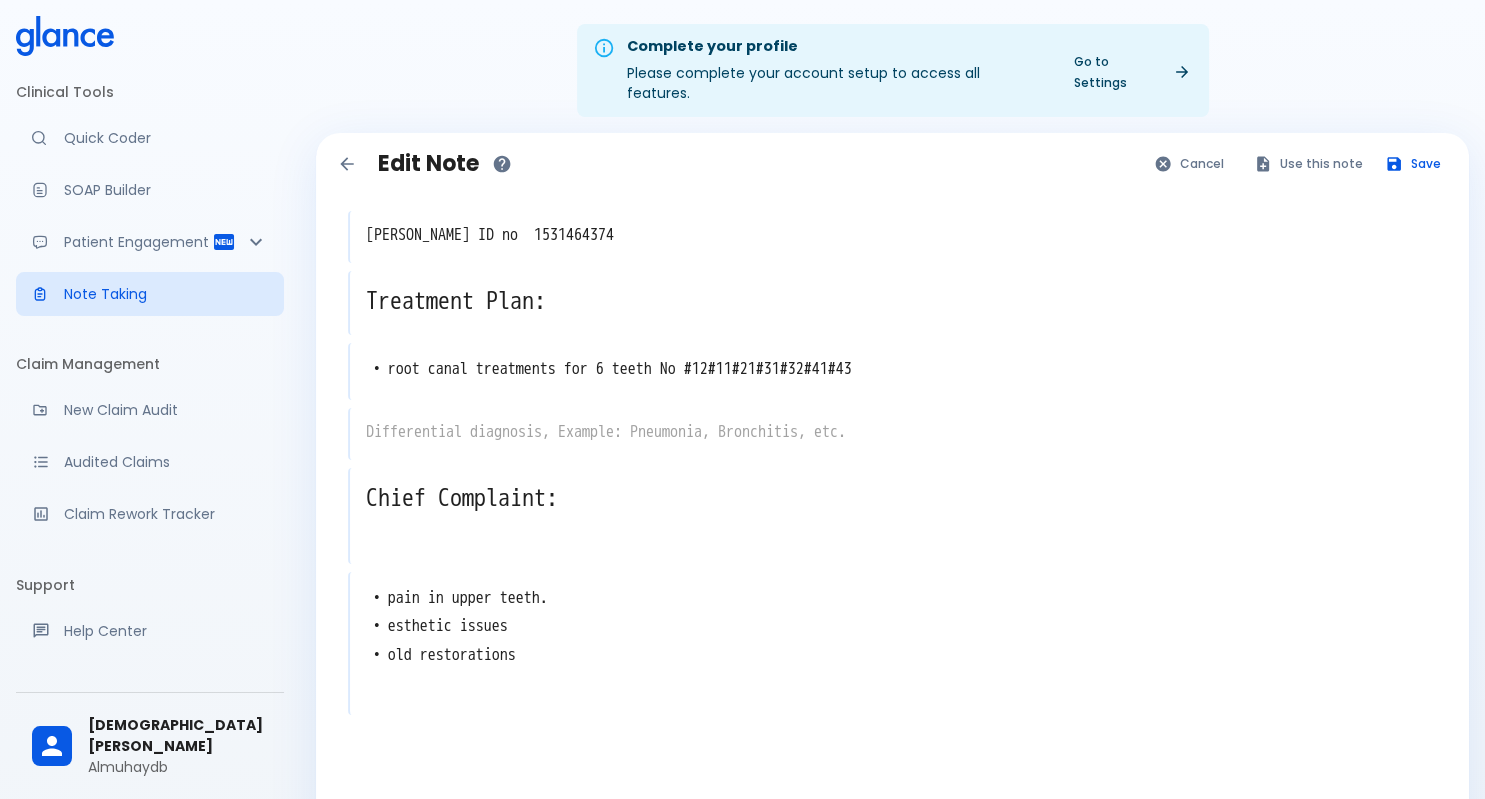 click on "[PERSON_NAME] ID no  1531464374 x Treatment Plan: x • root canal treatments for 6 teeth No #12#11#21#31#32#41#43 x x Chief Complaint: x • pain in upper teeth.
• esthetic issues
• old restorations
x" at bounding box center [892, 511] 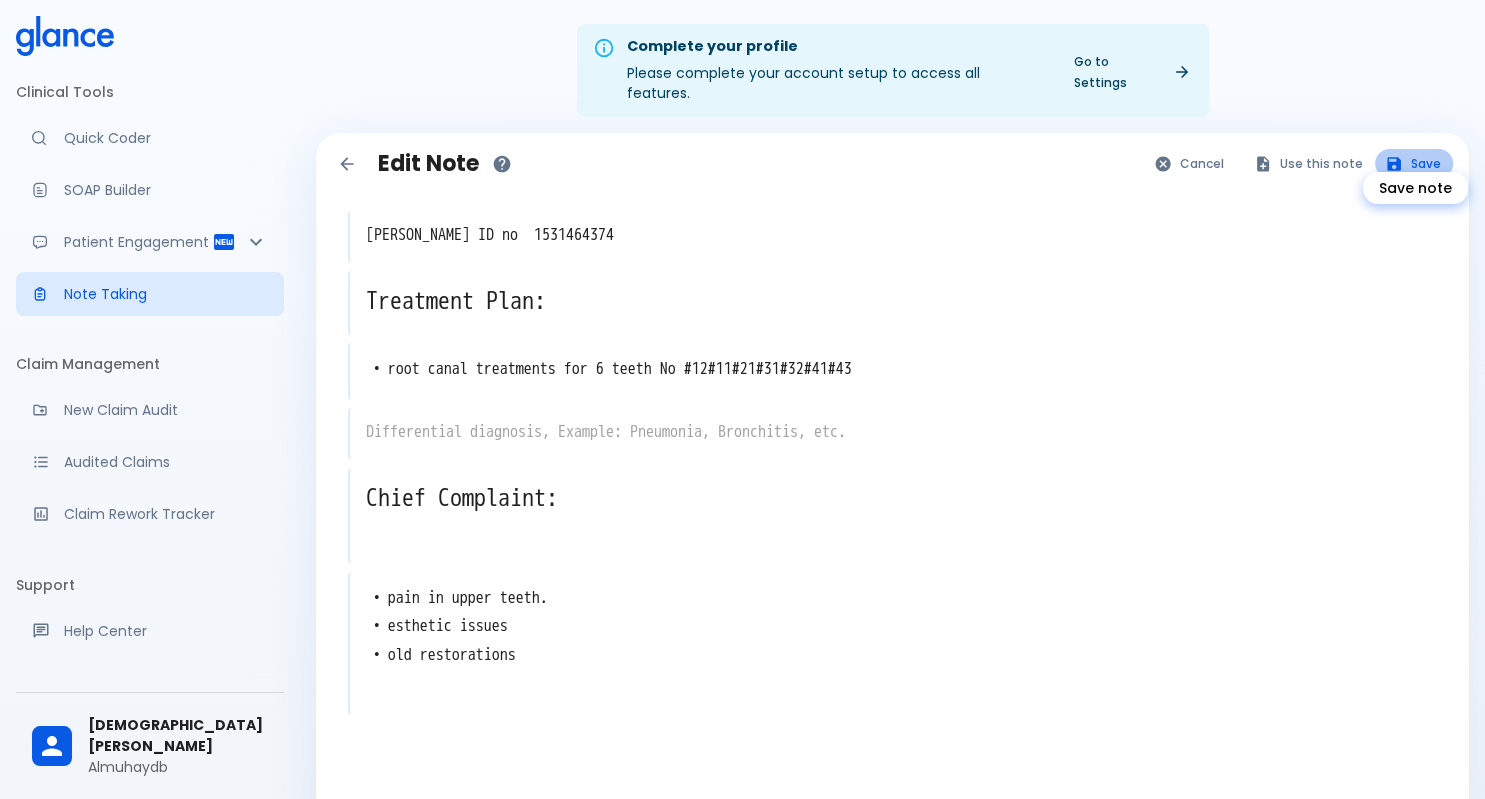click on "Save" at bounding box center (1414, 163) 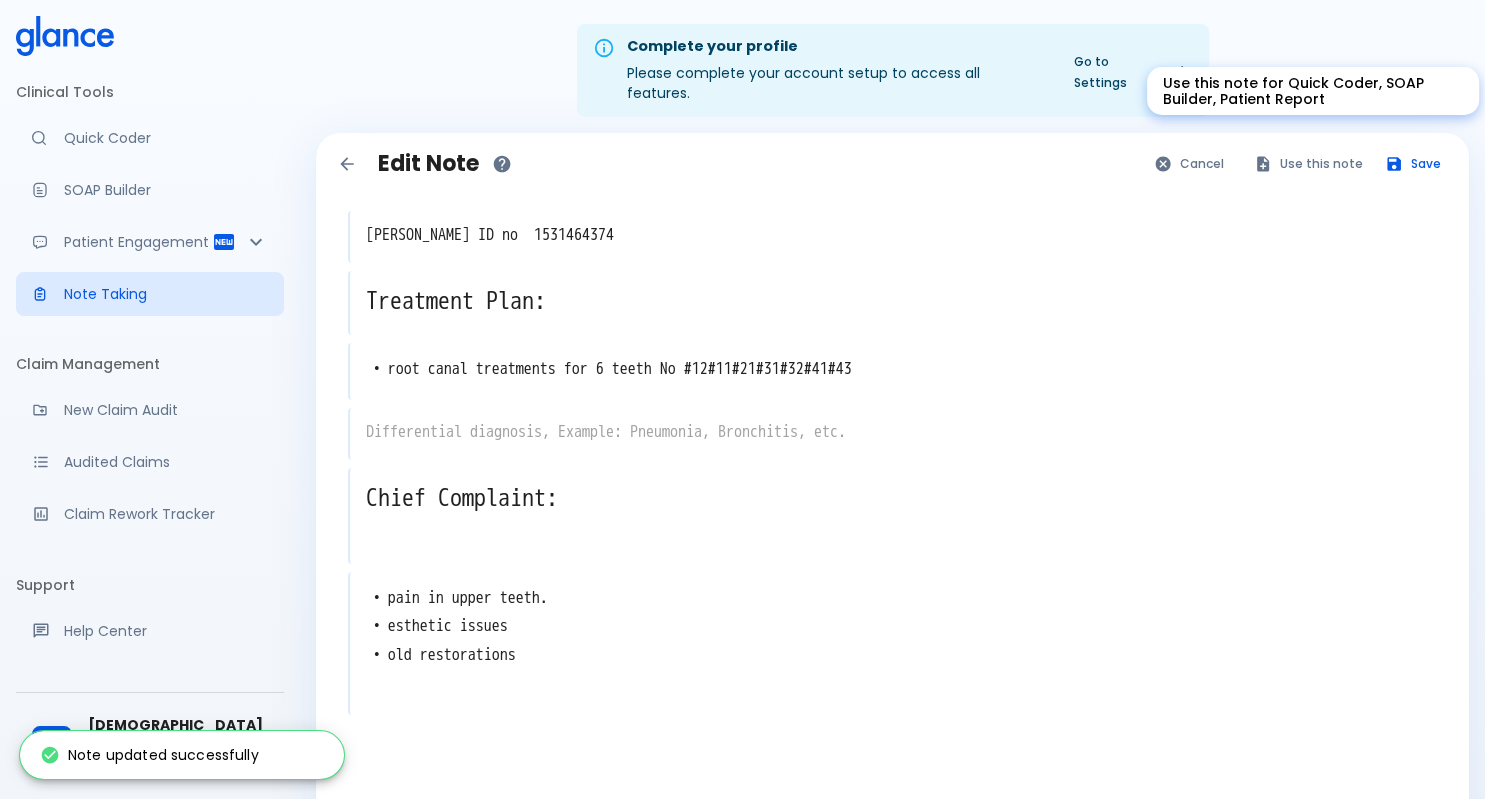click on "Use this note" at bounding box center (1309, 163) 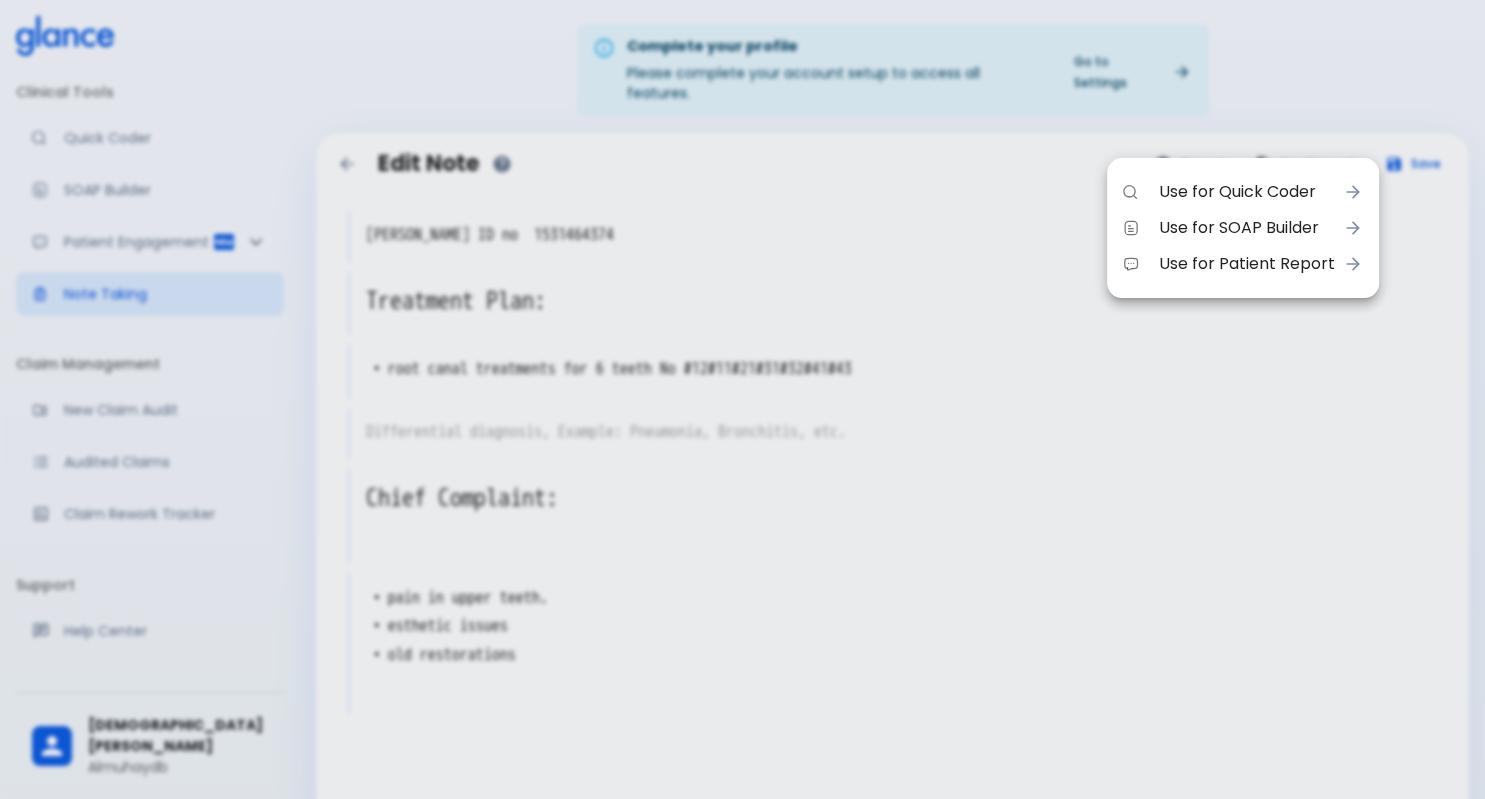 click on "Use for SOAP Builder" at bounding box center (1243, 228) 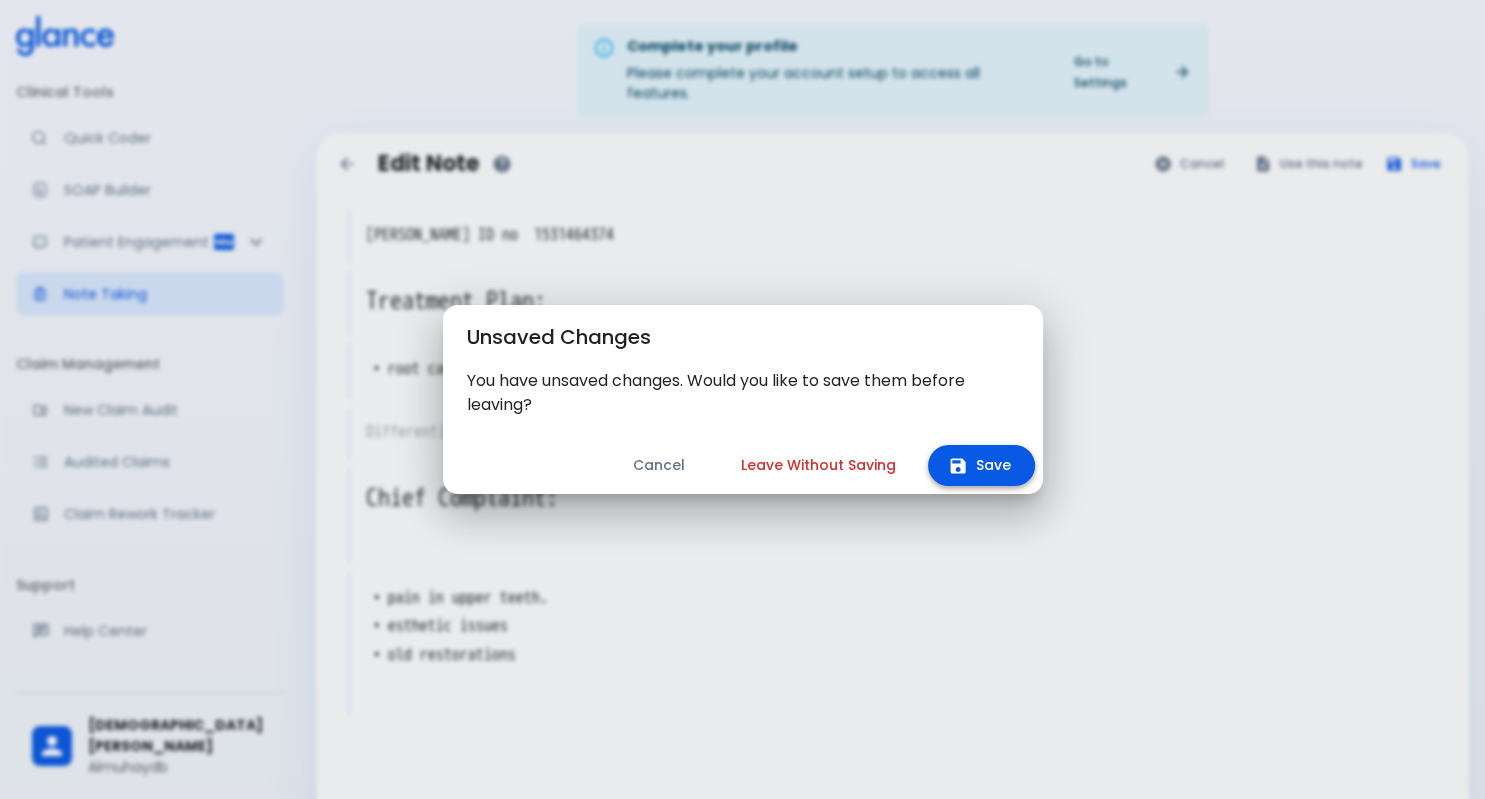 click on "Save" at bounding box center (981, 465) 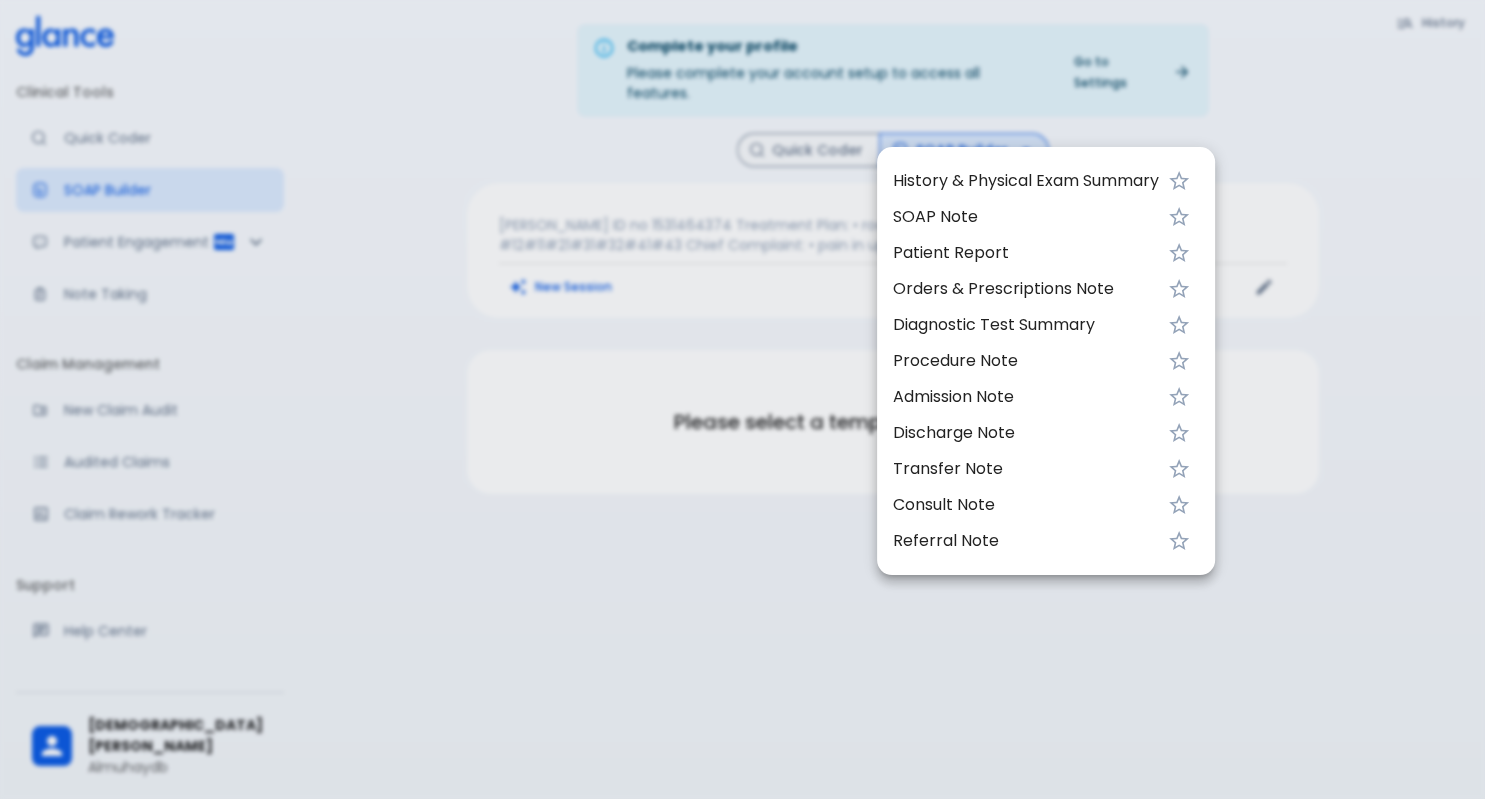 click on "History & Physical Exam Summary" at bounding box center [1026, 181] 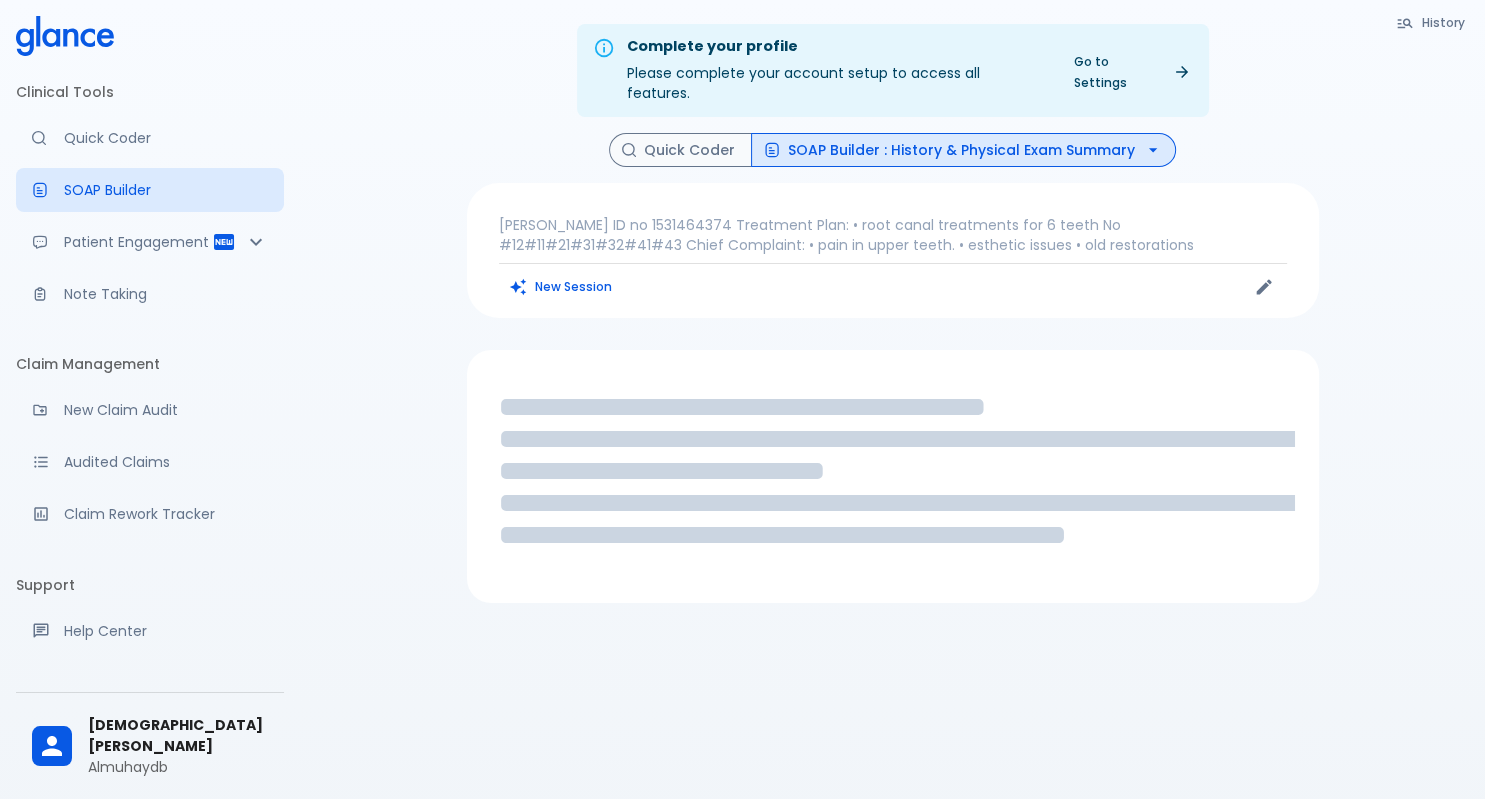 scroll, scrollTop: 152, scrollLeft: 0, axis: vertical 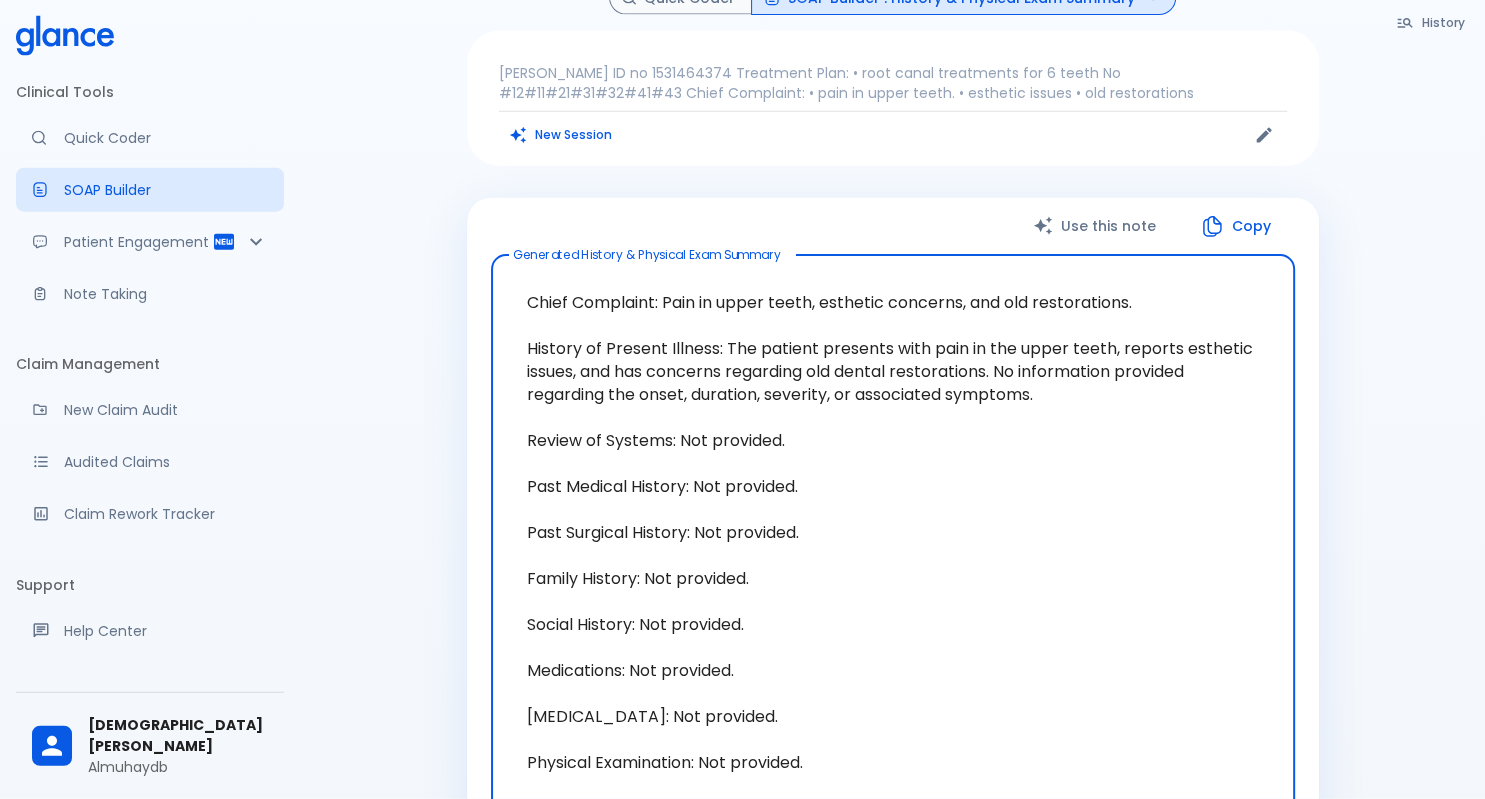 drag, startPoint x: 1036, startPoint y: 376, endPoint x: 1002, endPoint y: 350, distance: 42.80187 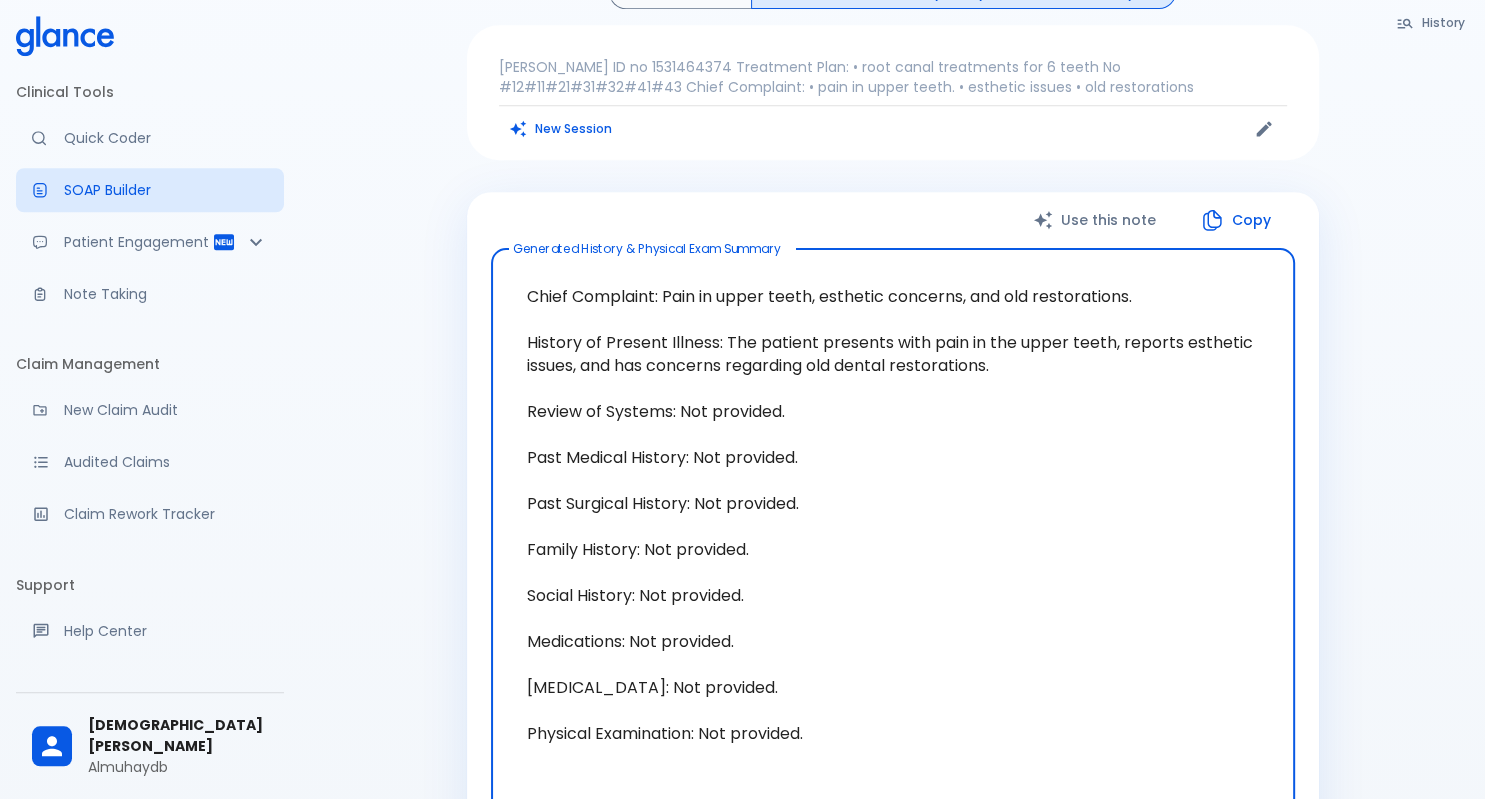 scroll, scrollTop: 154, scrollLeft: 0, axis: vertical 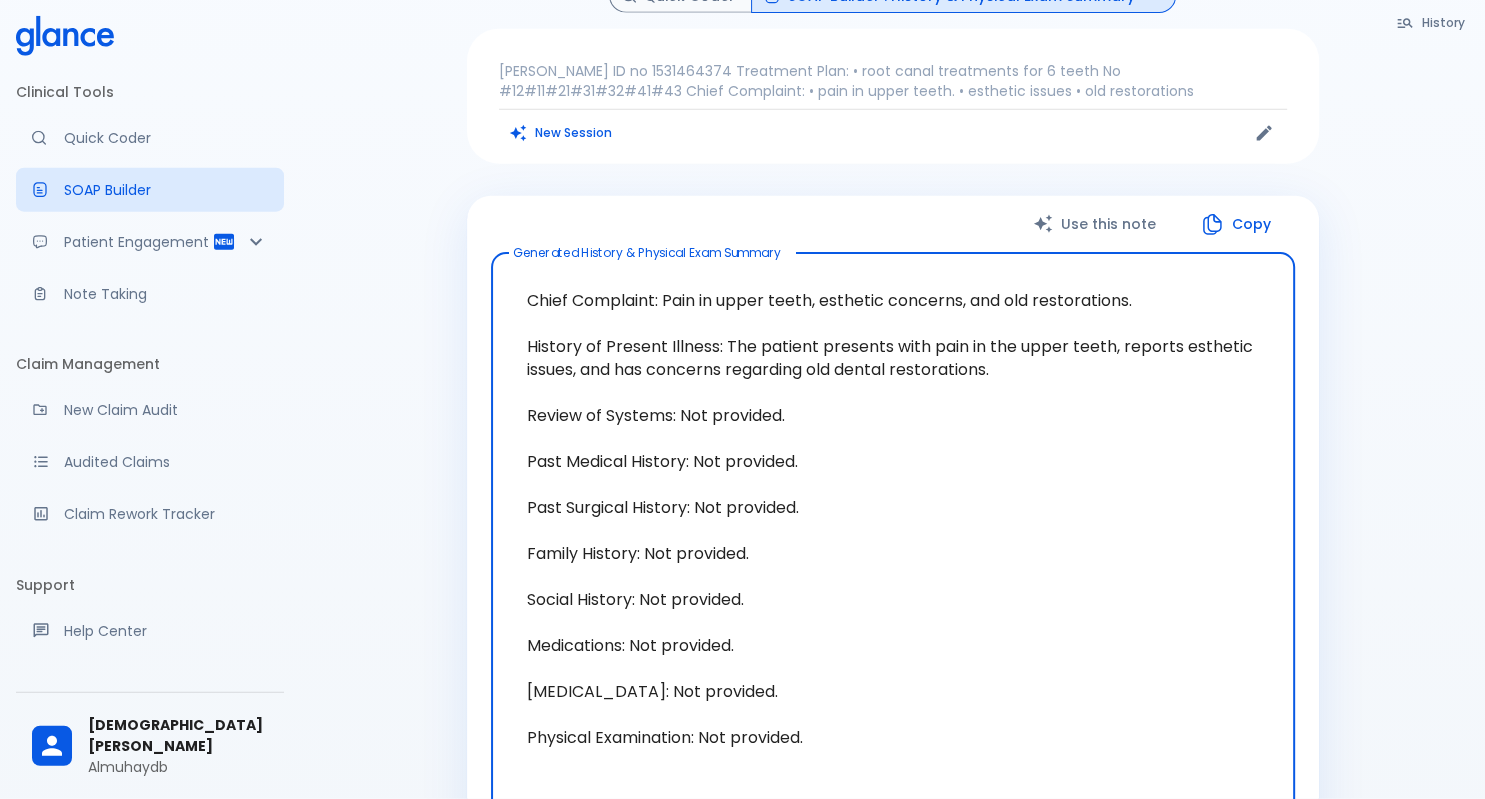 drag, startPoint x: 525, startPoint y: 391, endPoint x: 805, endPoint y: 744, distance: 450.5652 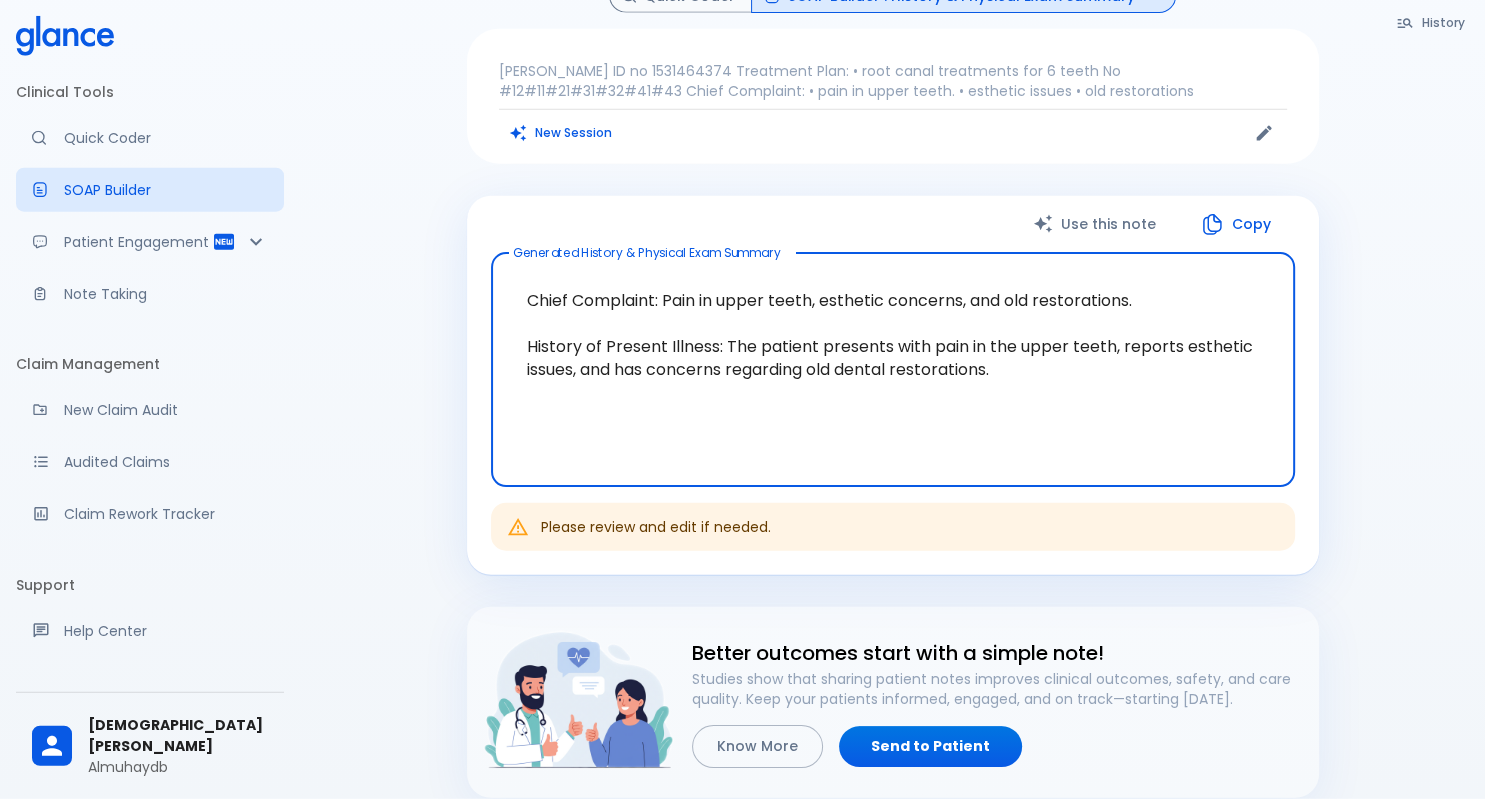 type on "Chief Complaint: Pain in upper teeth, esthetic concerns, and old restorations.
History of Present Illness: The patient presents with pain in the upper teeth, reports esthetic issues, and has concerns regarding old dental restorations." 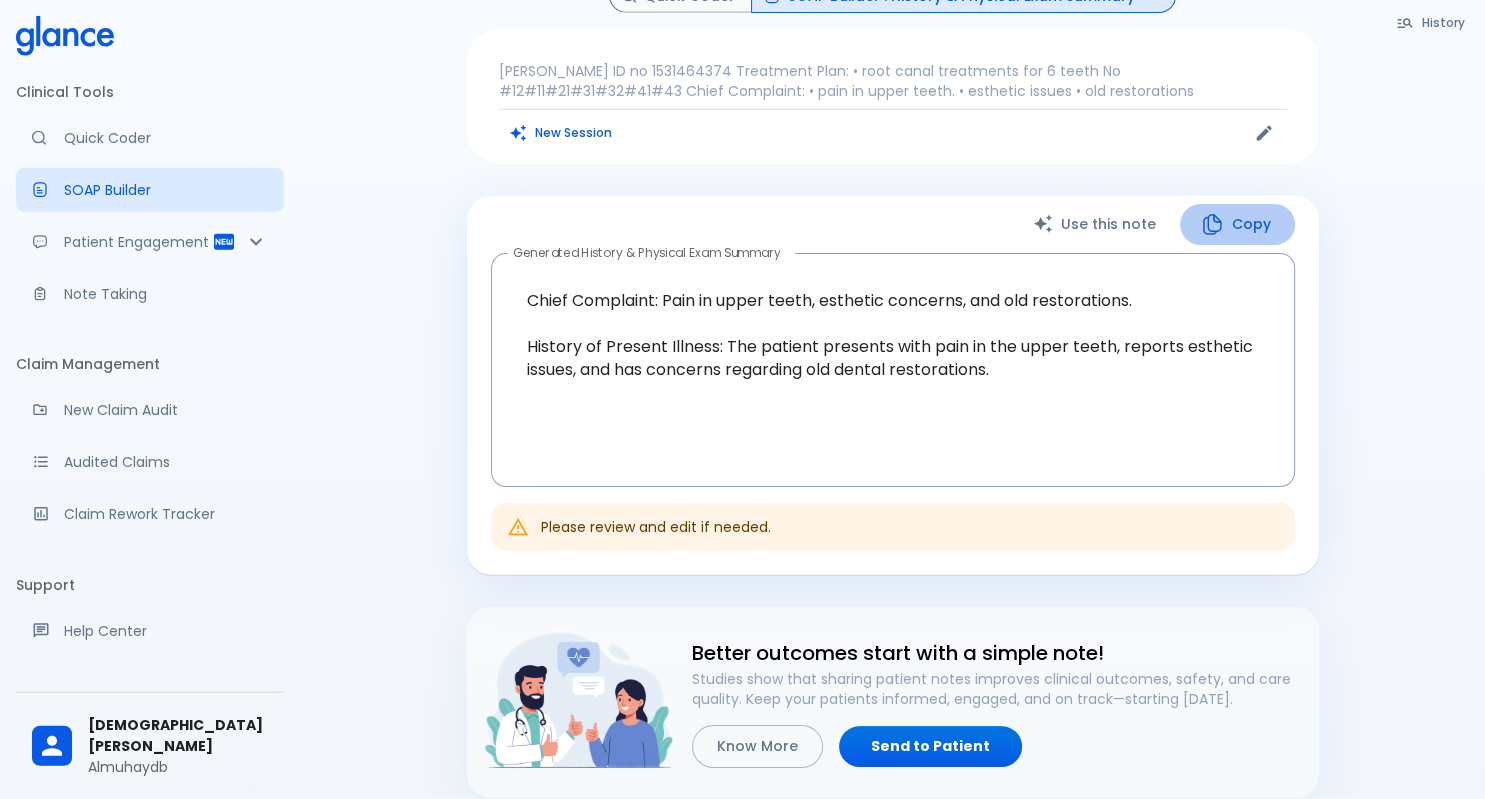click on "Copy" at bounding box center (1237, 224) 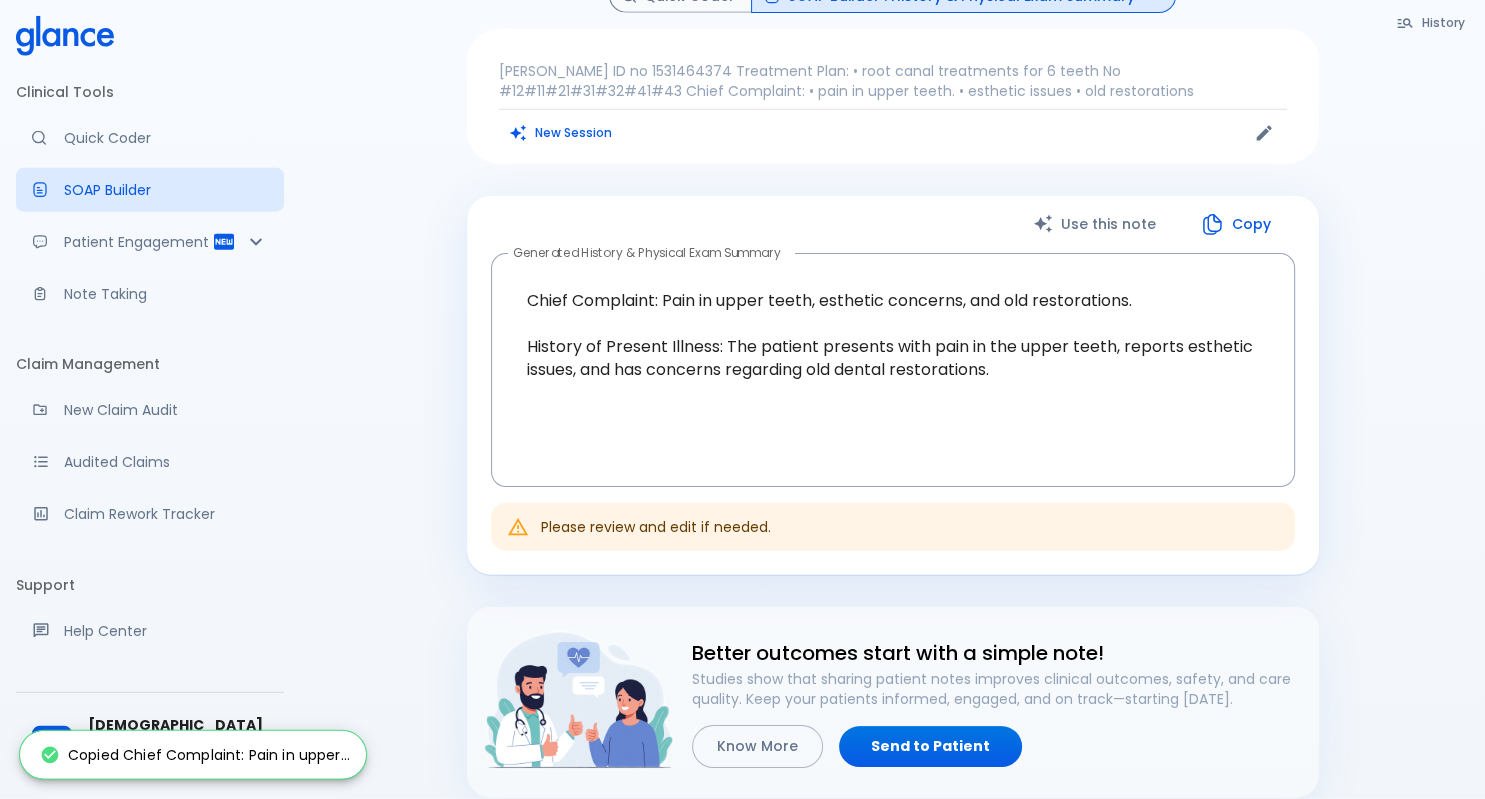 type 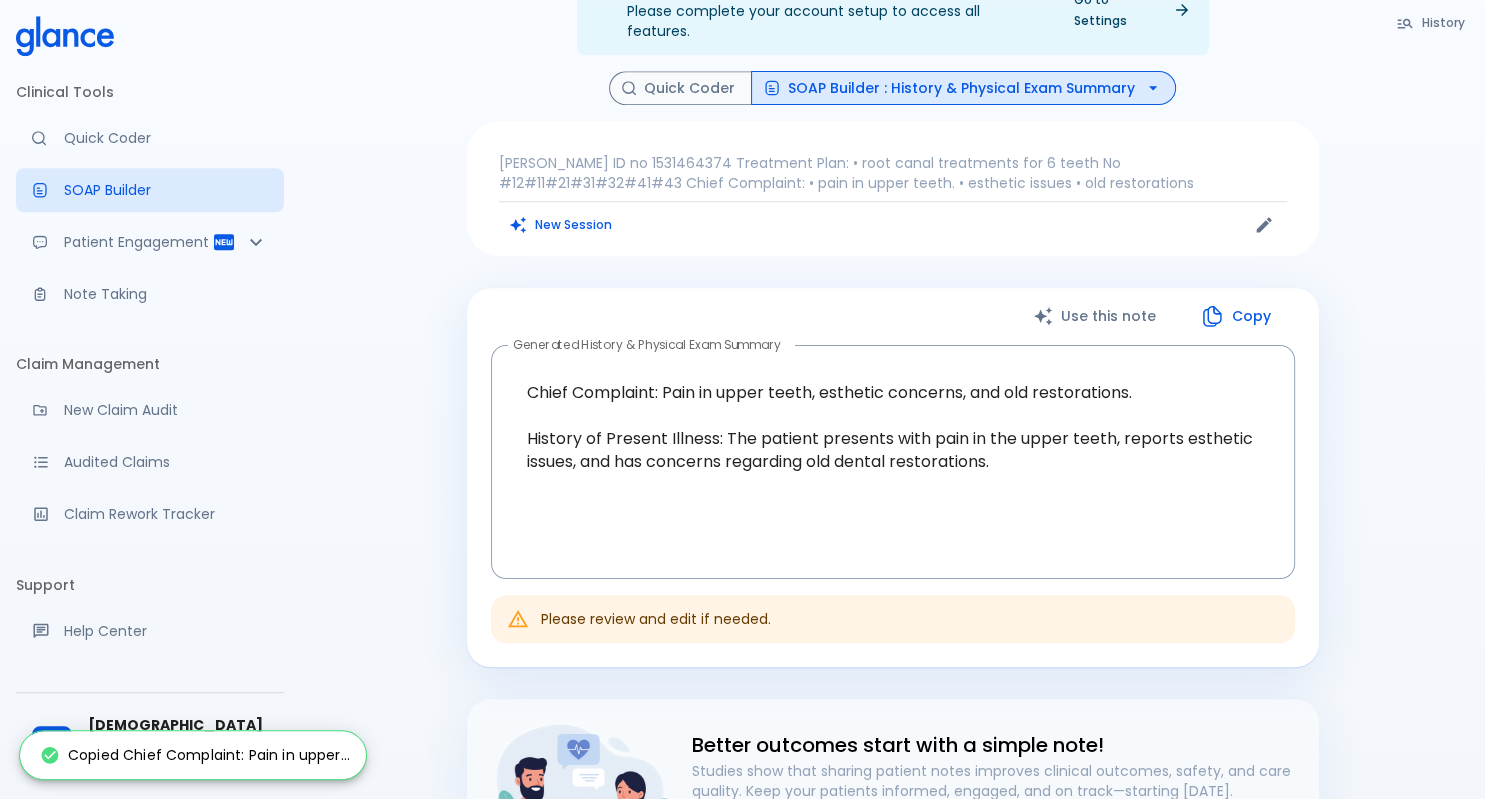 scroll, scrollTop: 0, scrollLeft: 0, axis: both 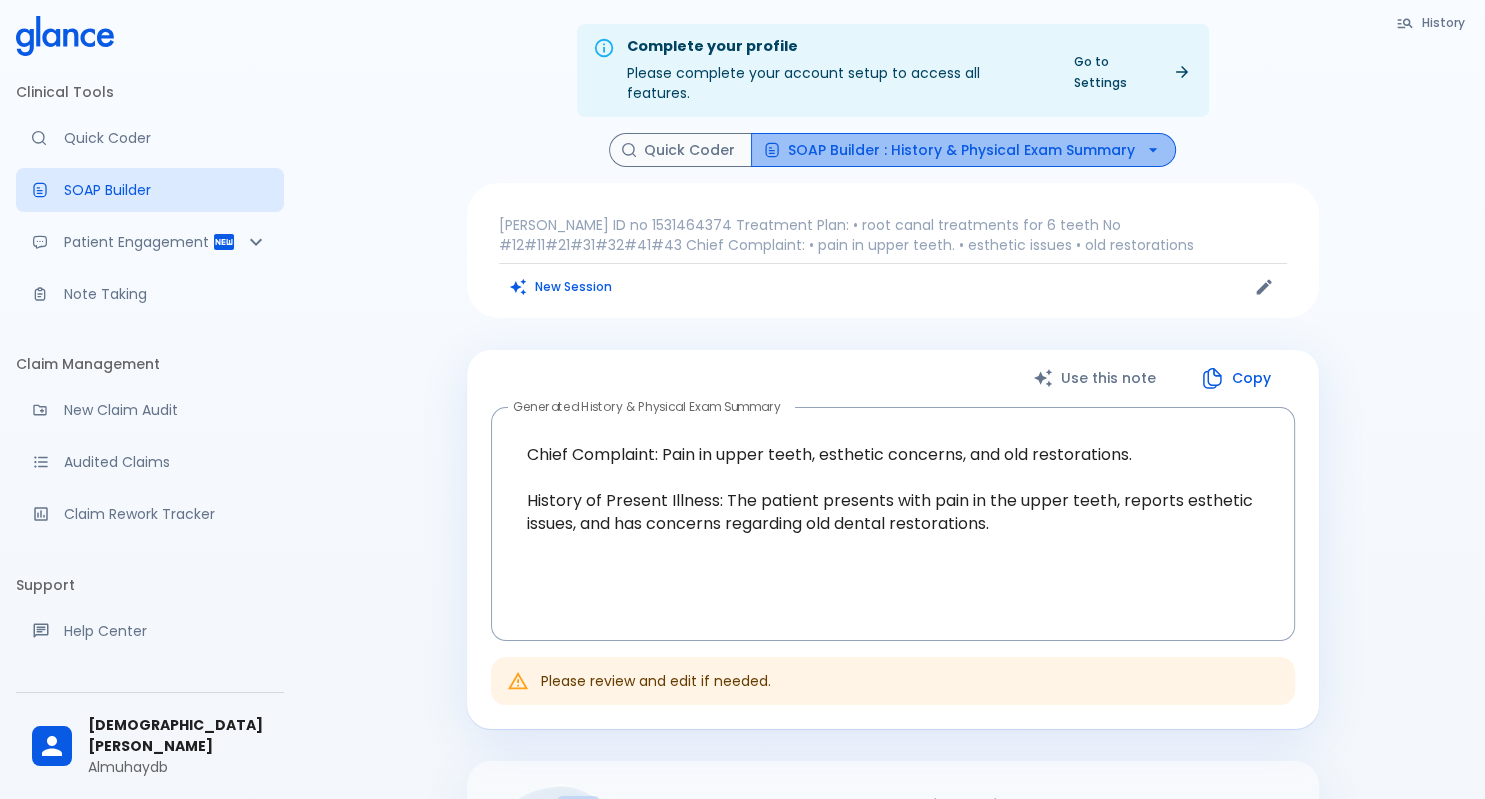 click 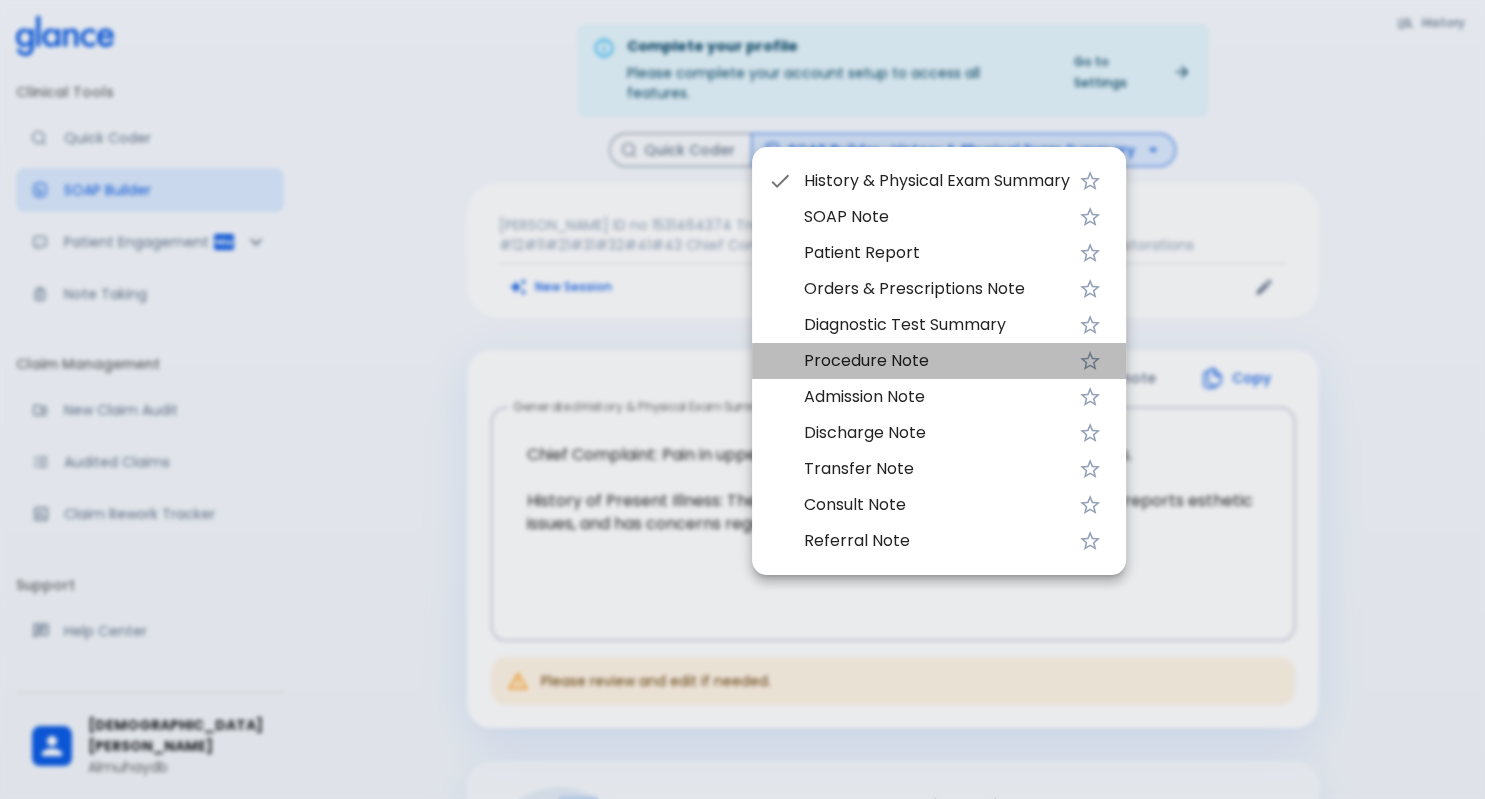 click on "Procedure Note" at bounding box center (937, 361) 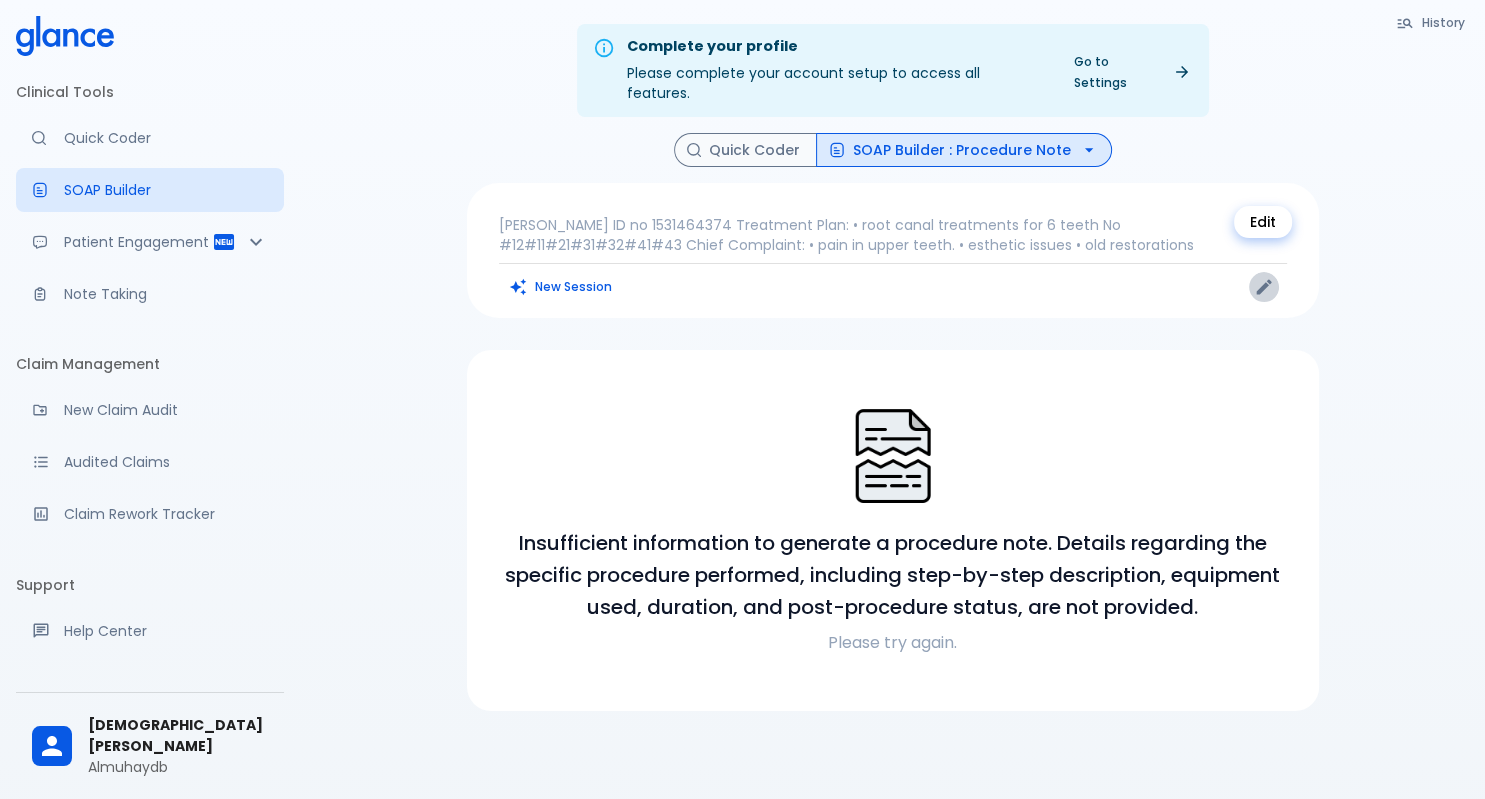 click 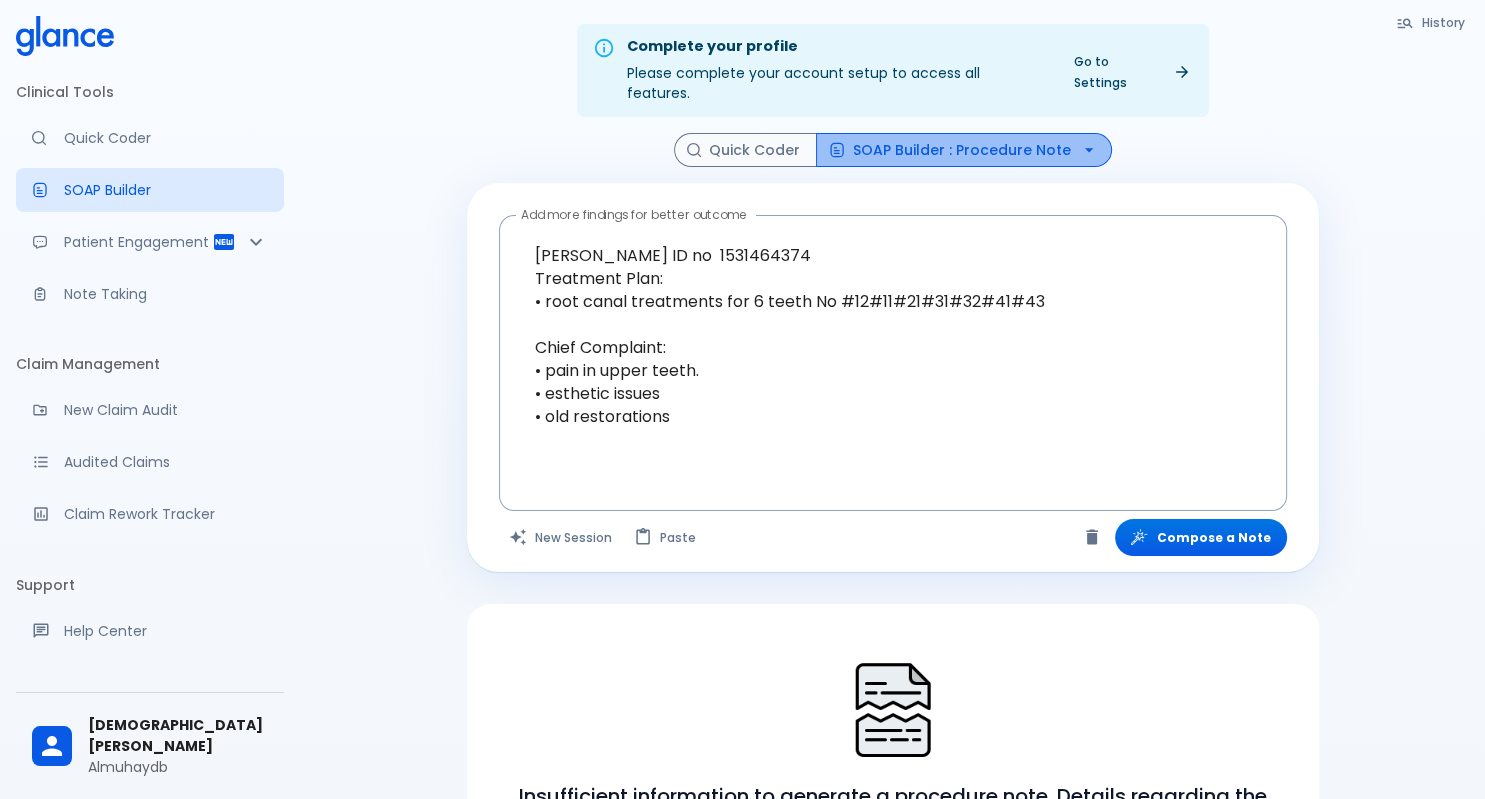 click 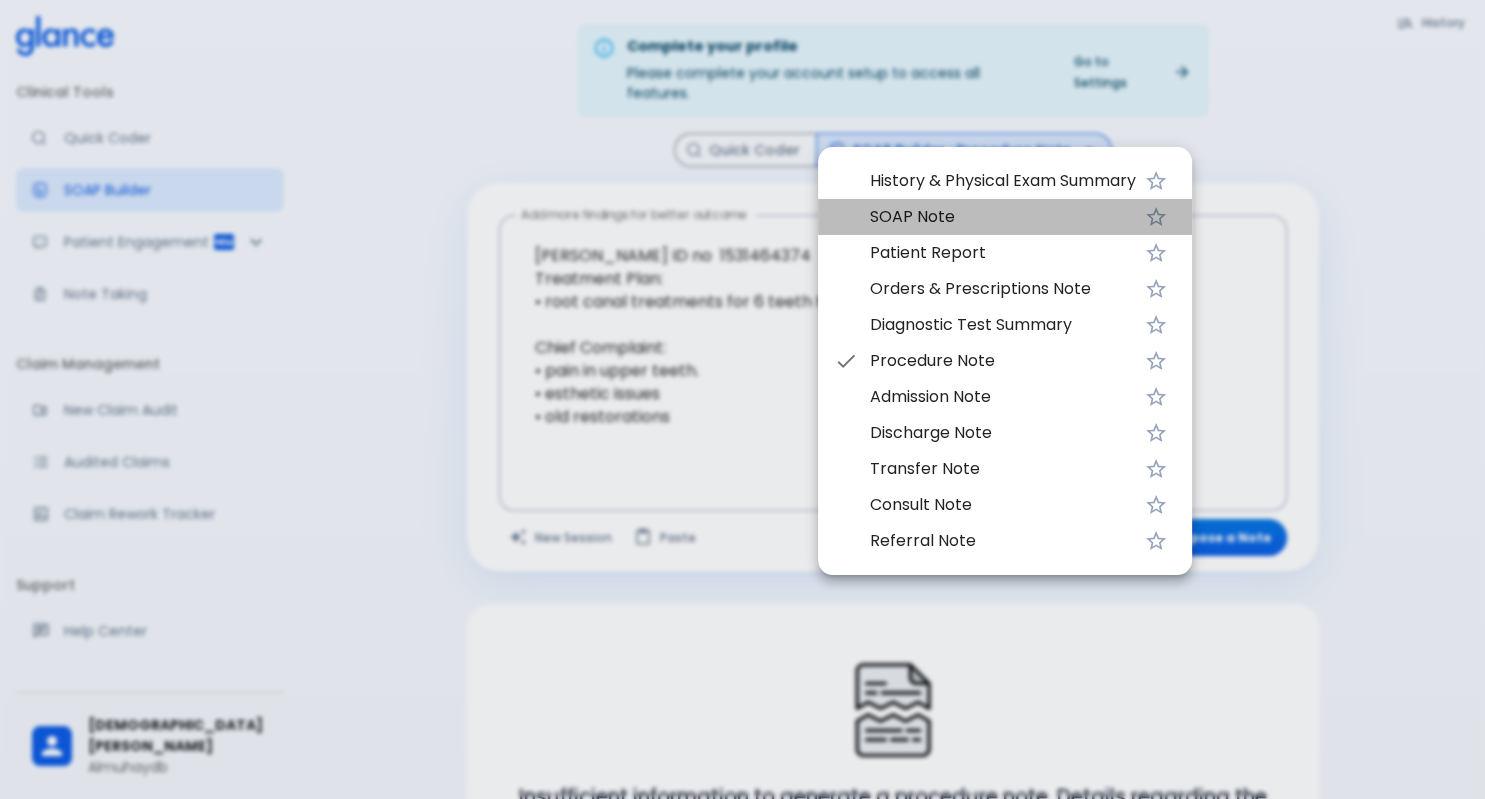 click on "SOAP Note" at bounding box center (1003, 217) 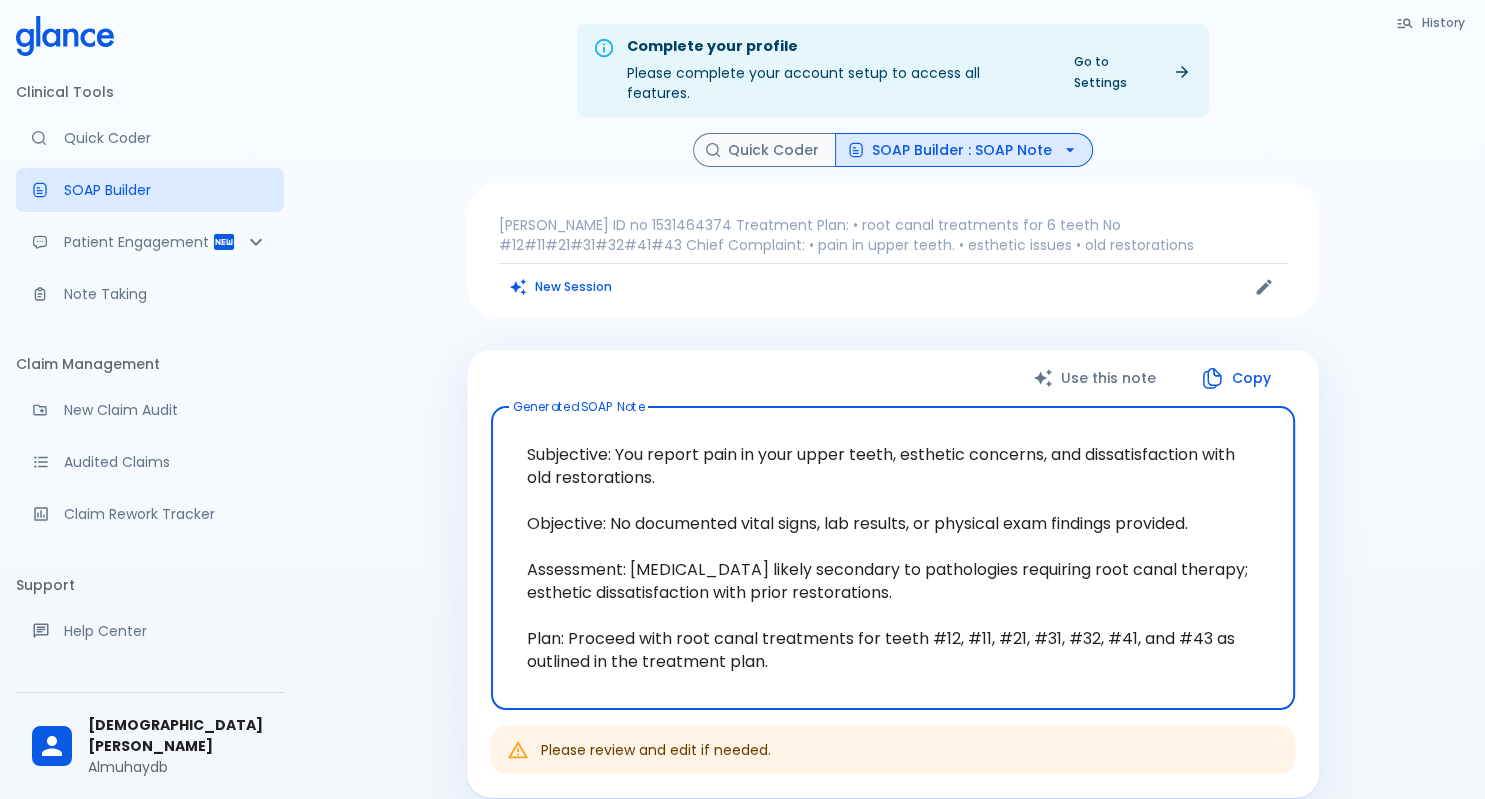 scroll, scrollTop: 112, scrollLeft: 0, axis: vertical 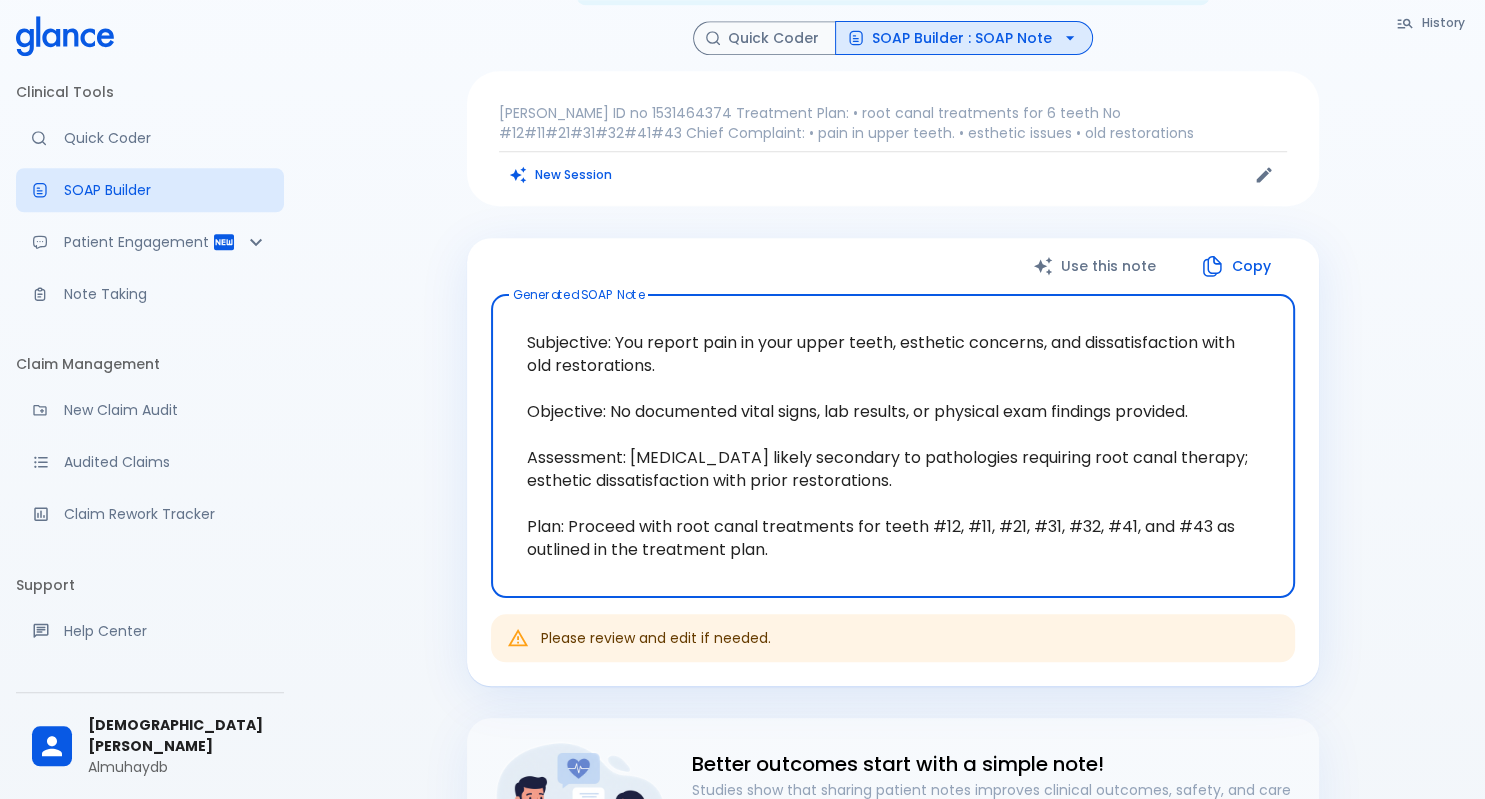 drag, startPoint x: 528, startPoint y: 440, endPoint x: 814, endPoint y: 533, distance: 300.74075 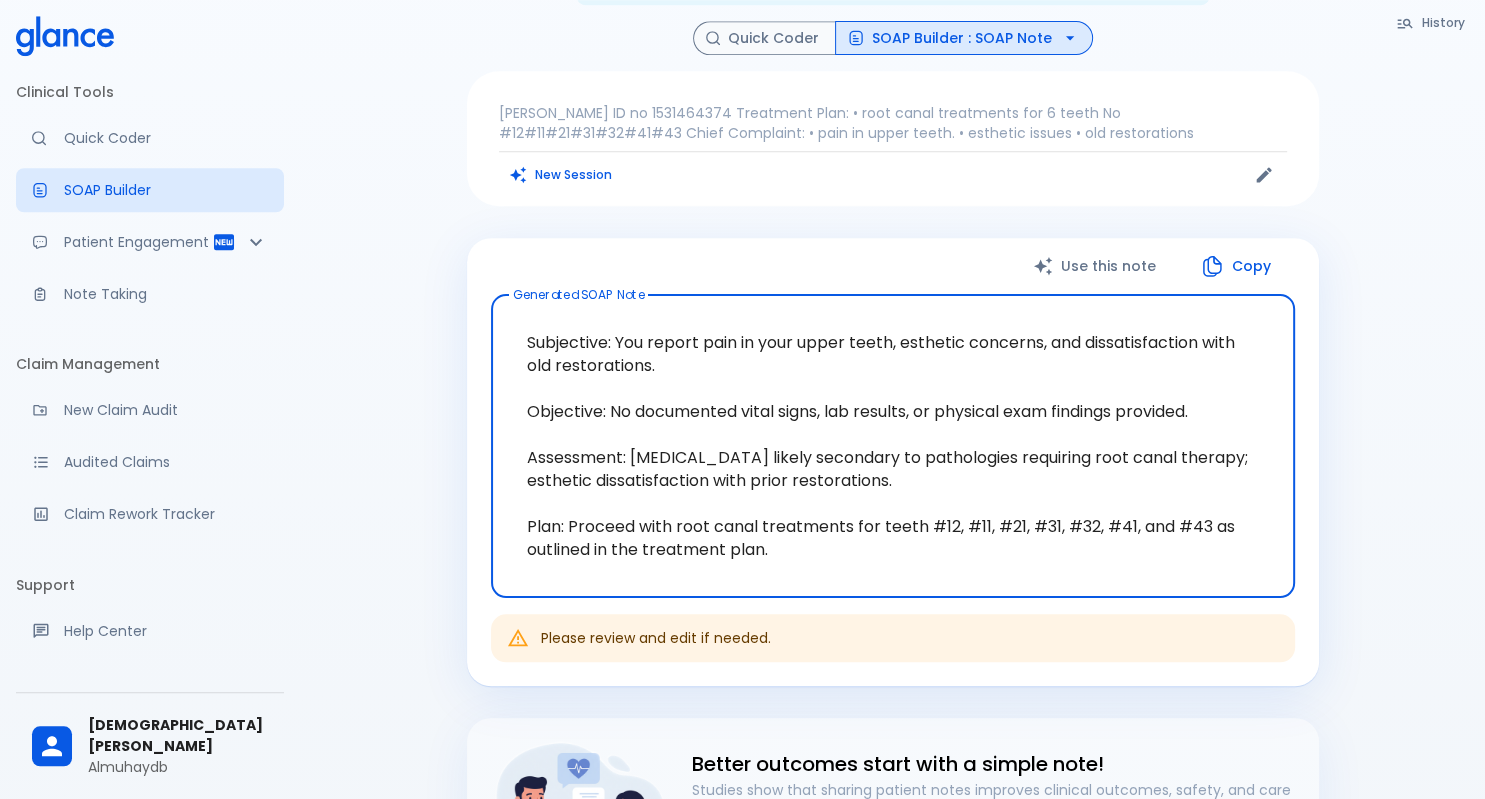 click on "Subjective: You report pain in your upper teeth, esthetic concerns, and dissatisfaction with old restorations.
Objective: No documented vital signs, lab results, or physical exam findings provided.
Assessment: [MEDICAL_DATA] likely secondary to pathologies requiring root canal therapy; esthetic dissatisfaction with prior restorations.
Plan: Proceed with root canal treatments for teeth #12, #11, #21, #31, #32, #41, and #43 as outlined in the treatment plan." at bounding box center (893, 446) 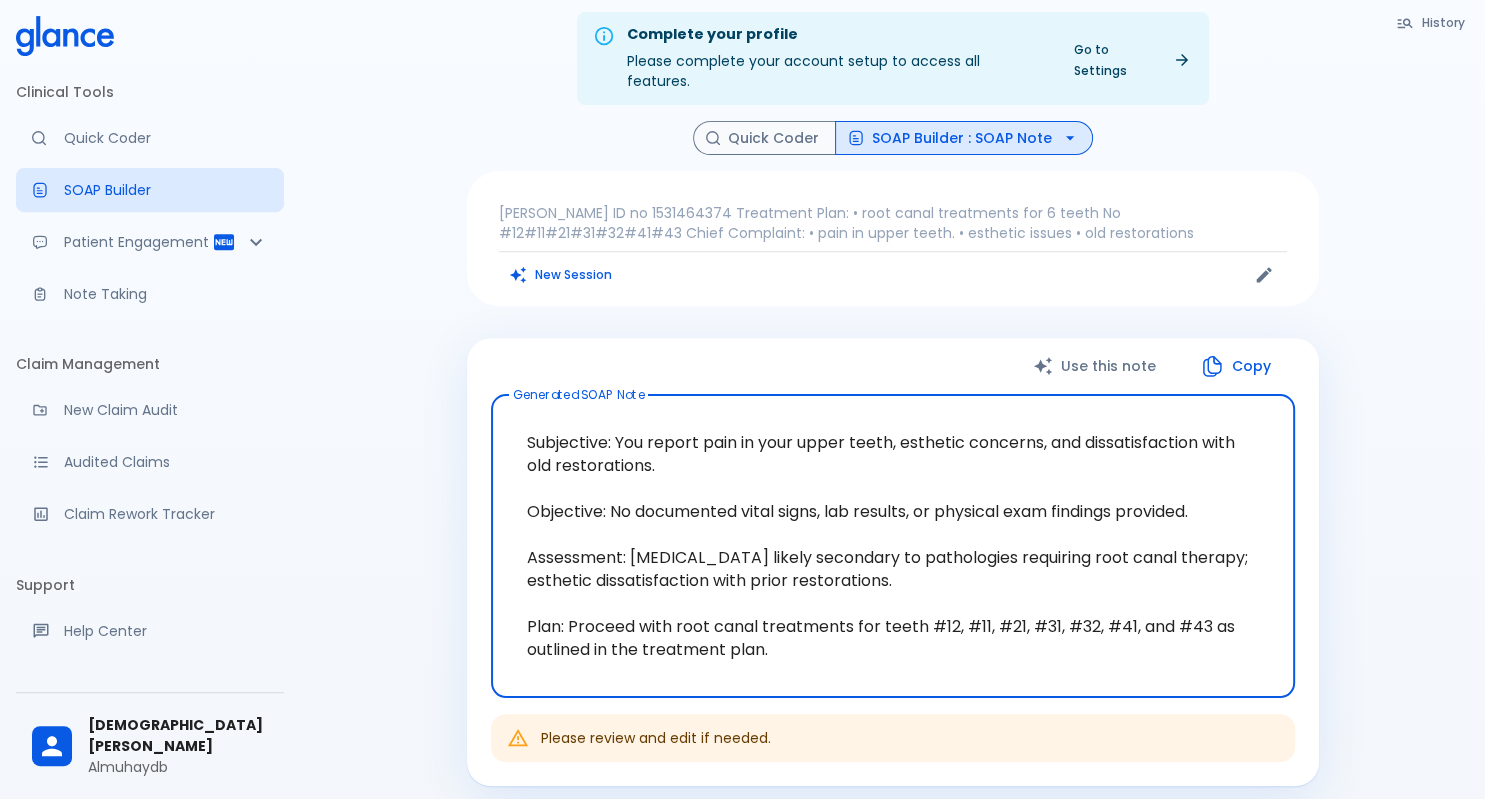 scroll, scrollTop: 0, scrollLeft: 0, axis: both 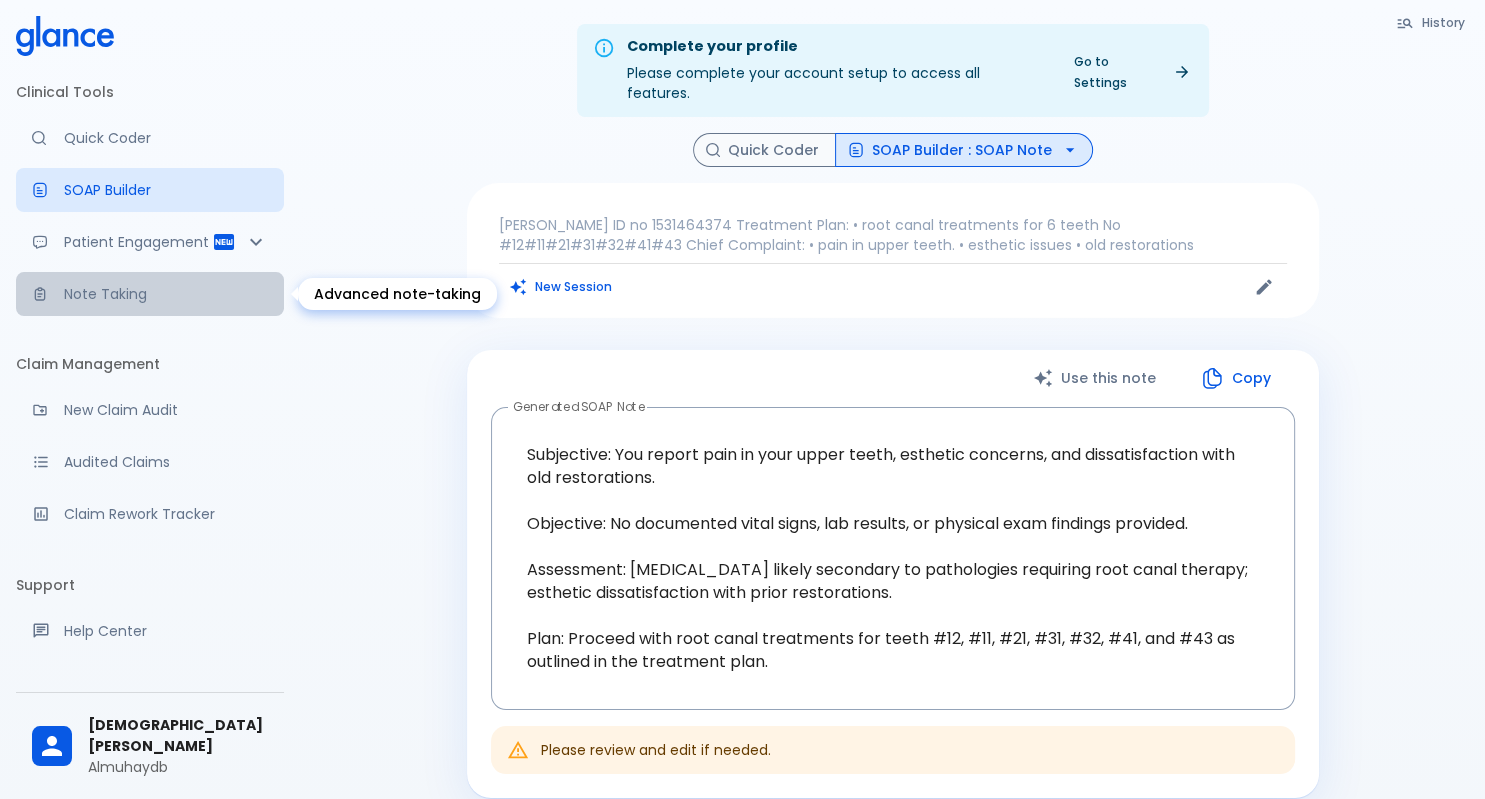 click on "Note Taking" at bounding box center (166, 294) 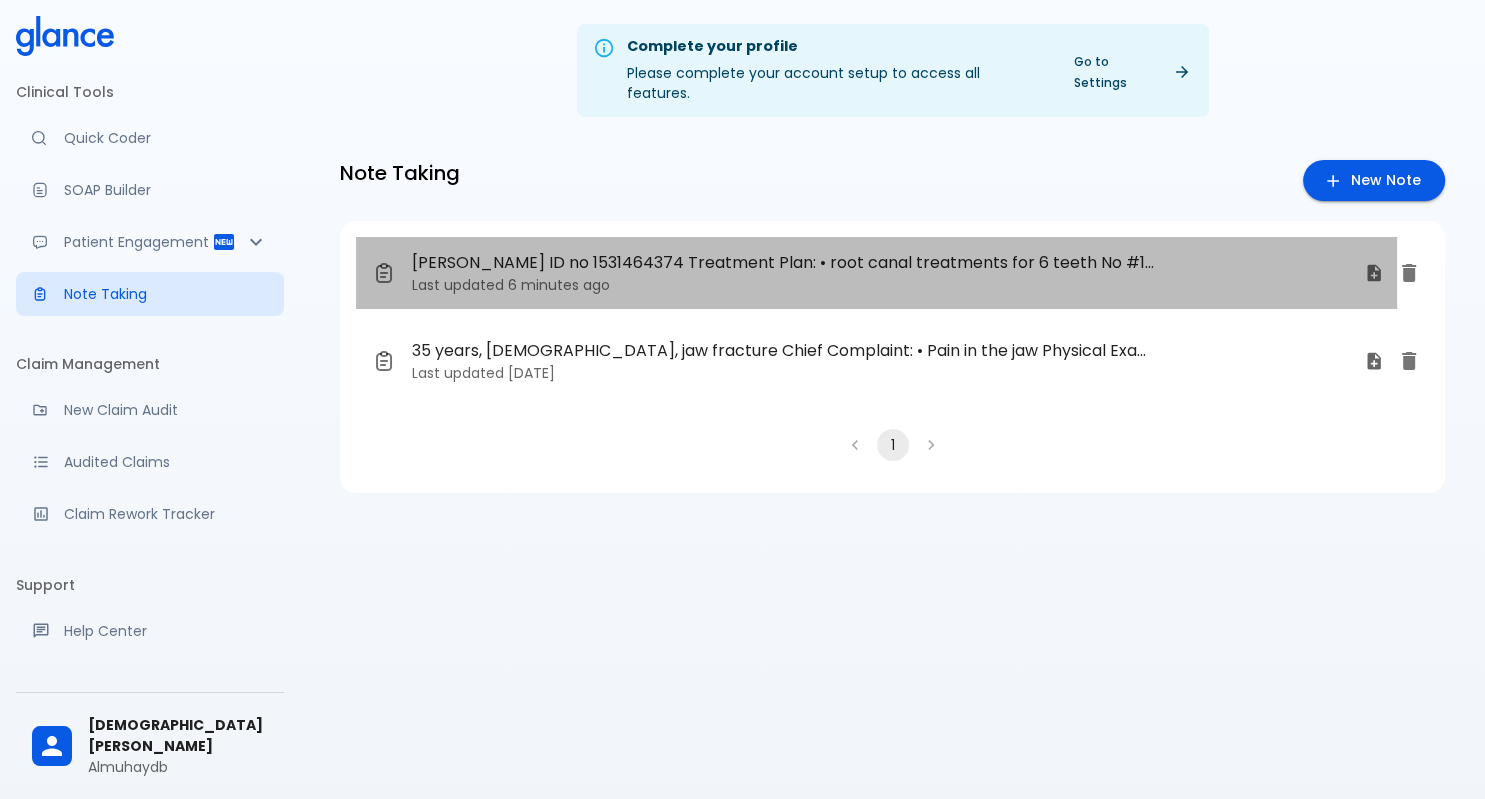click on "[PERSON_NAME] ID no  1531464374
Treatment Plan:
• root canal treatments for 6 teeth No #12#11#21#31#32#41#43
Chief Complaint:
• pain in upper teeth.
• esthetic issues
• old restorations
Last updated   6 minutes ago" at bounding box center (876, 273) 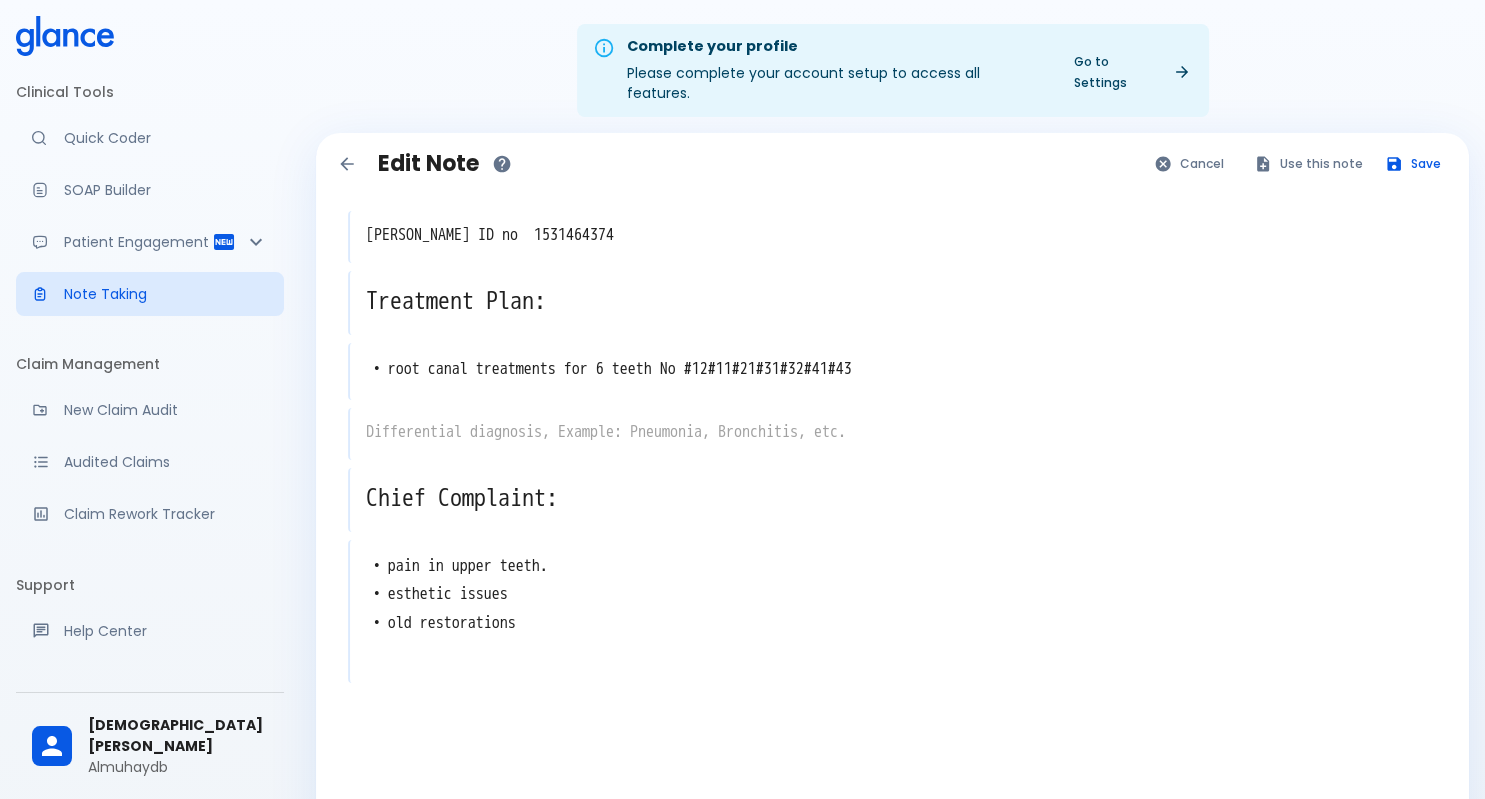 click on "[PERSON_NAME] ID no  1531464374" at bounding box center (893, 235) 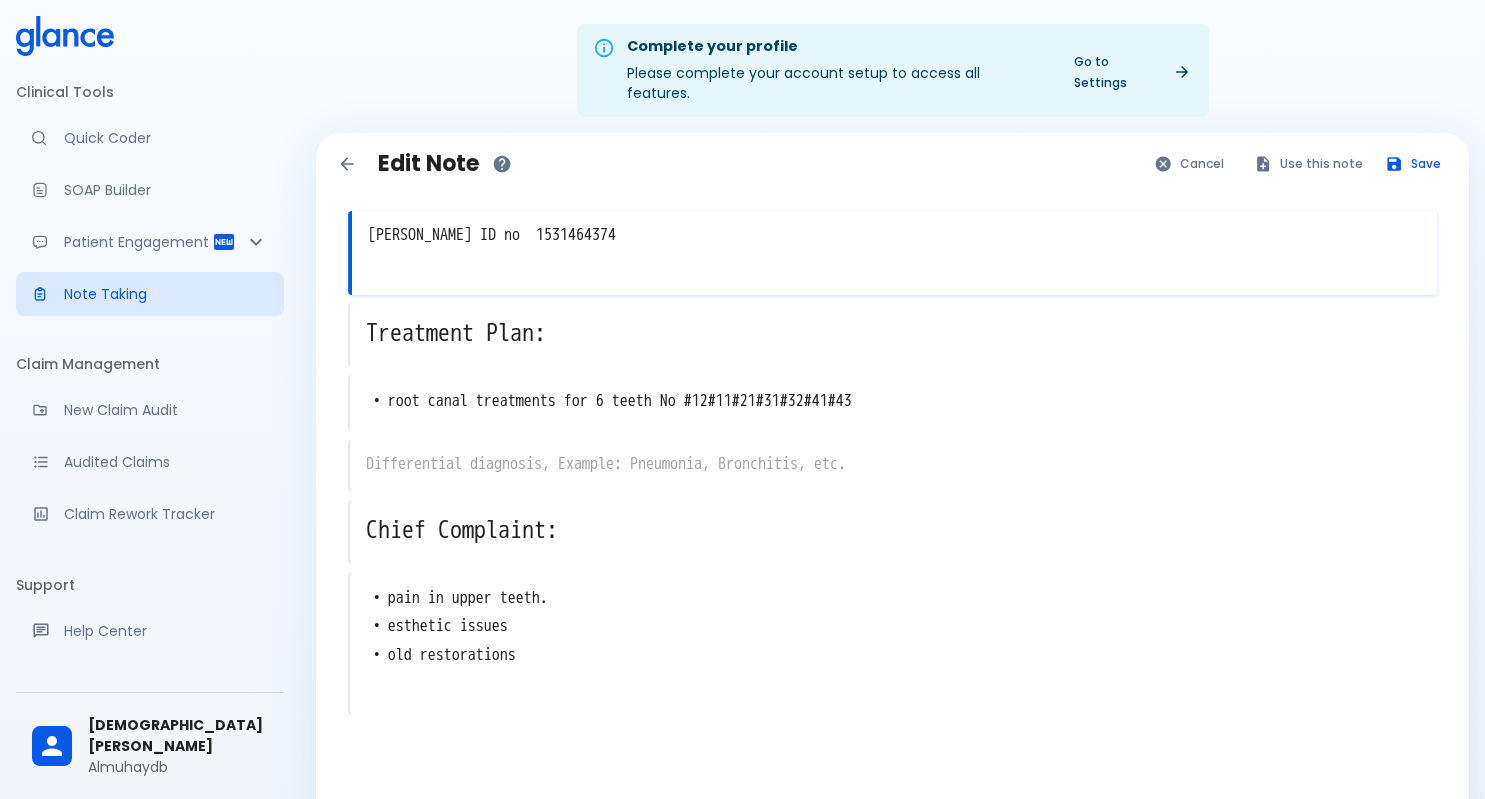 click on "[PERSON_NAME] ID no  1531464374" at bounding box center [894, 235] 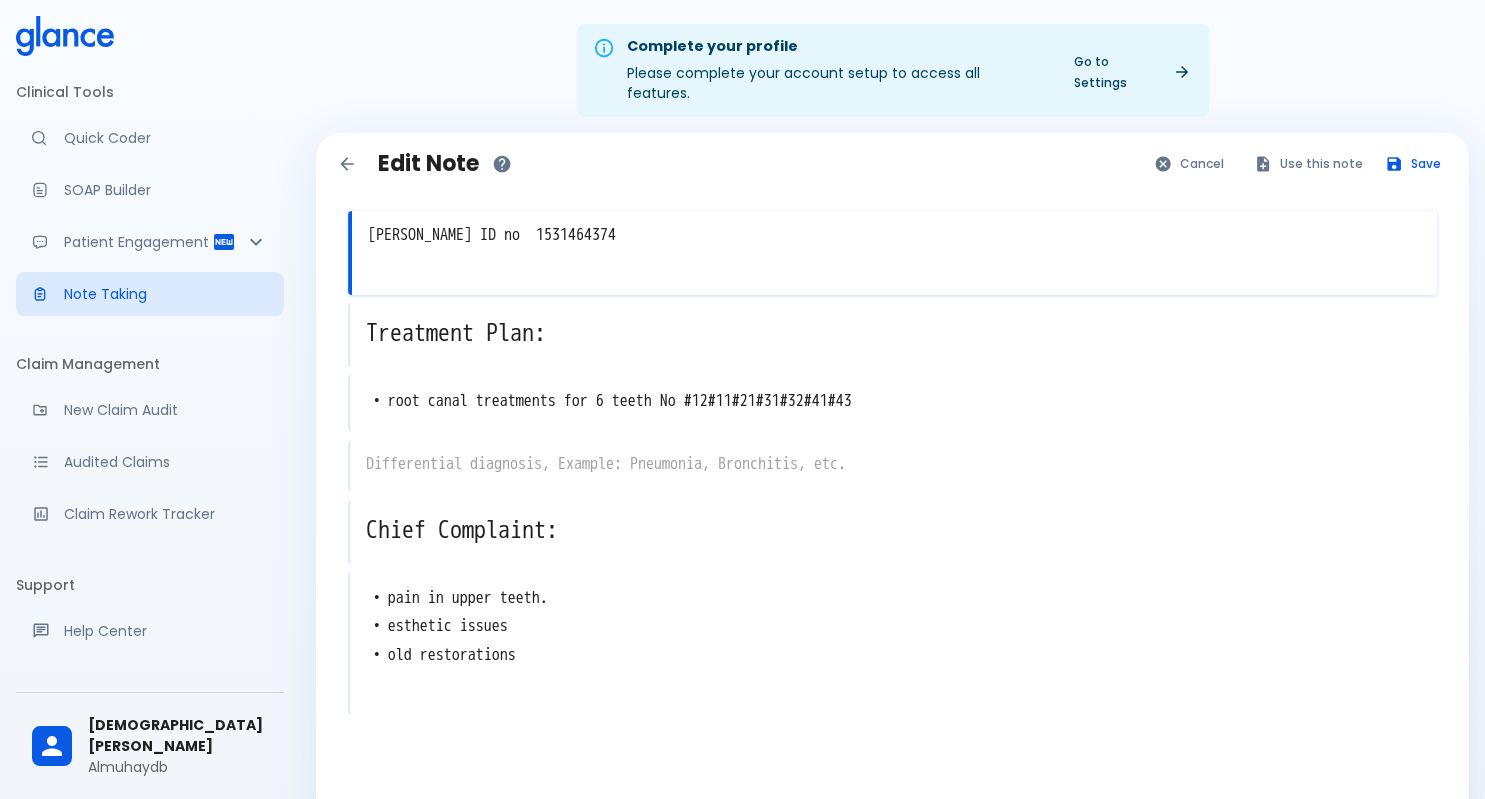 drag, startPoint x: 372, startPoint y: 217, endPoint x: 674, endPoint y: 212, distance: 302.04138 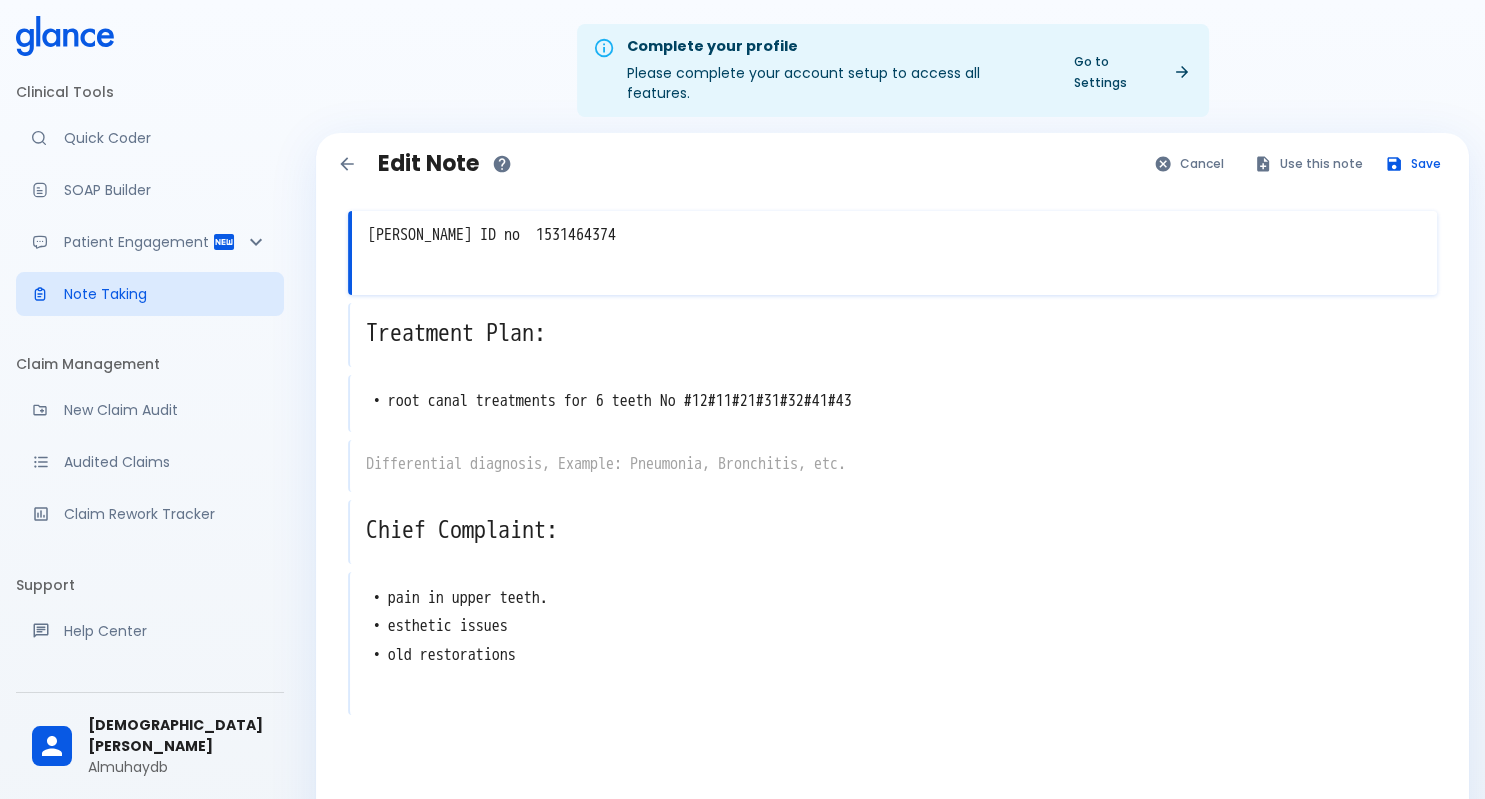 click on "[PERSON_NAME] ID no  1531464374" at bounding box center (894, 235) 